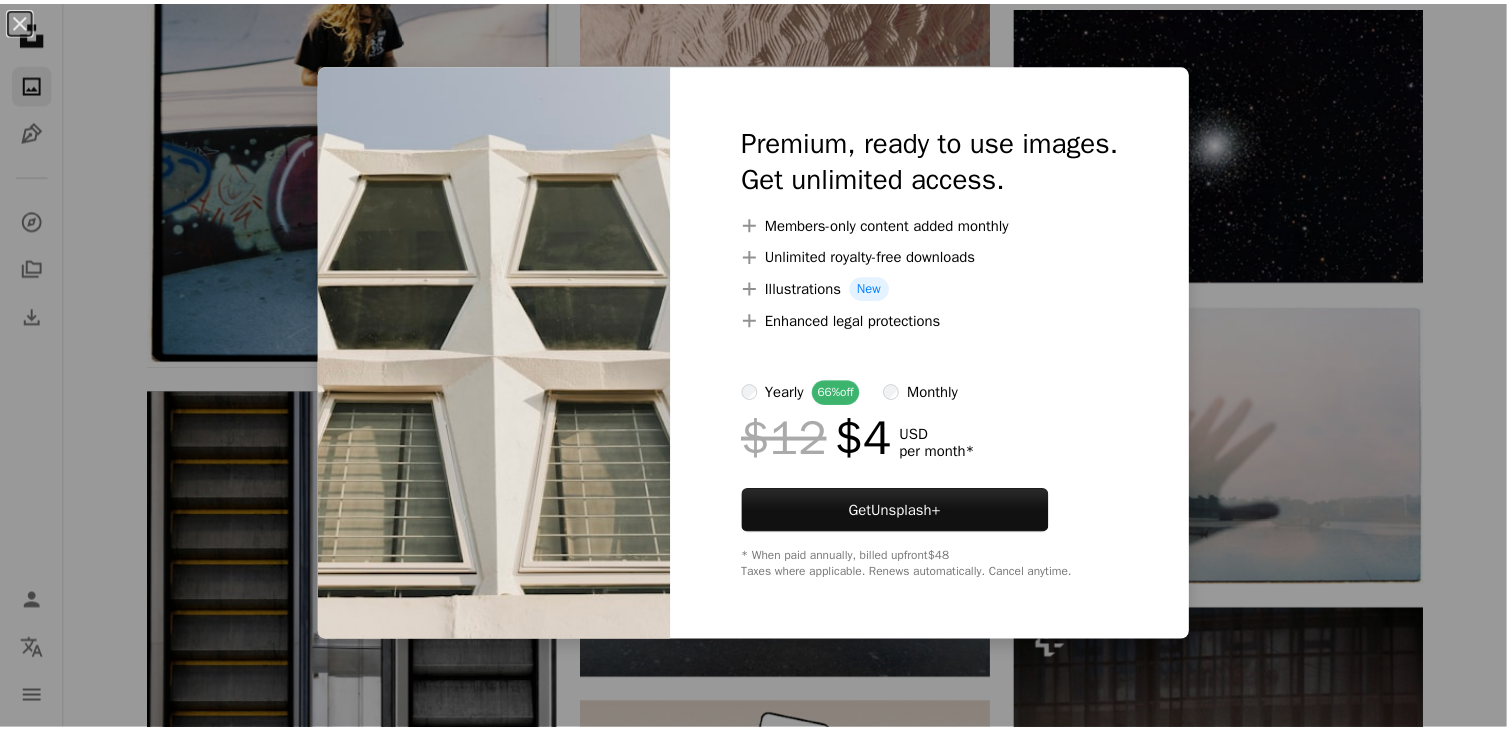scroll, scrollTop: 38700, scrollLeft: 0, axis: vertical 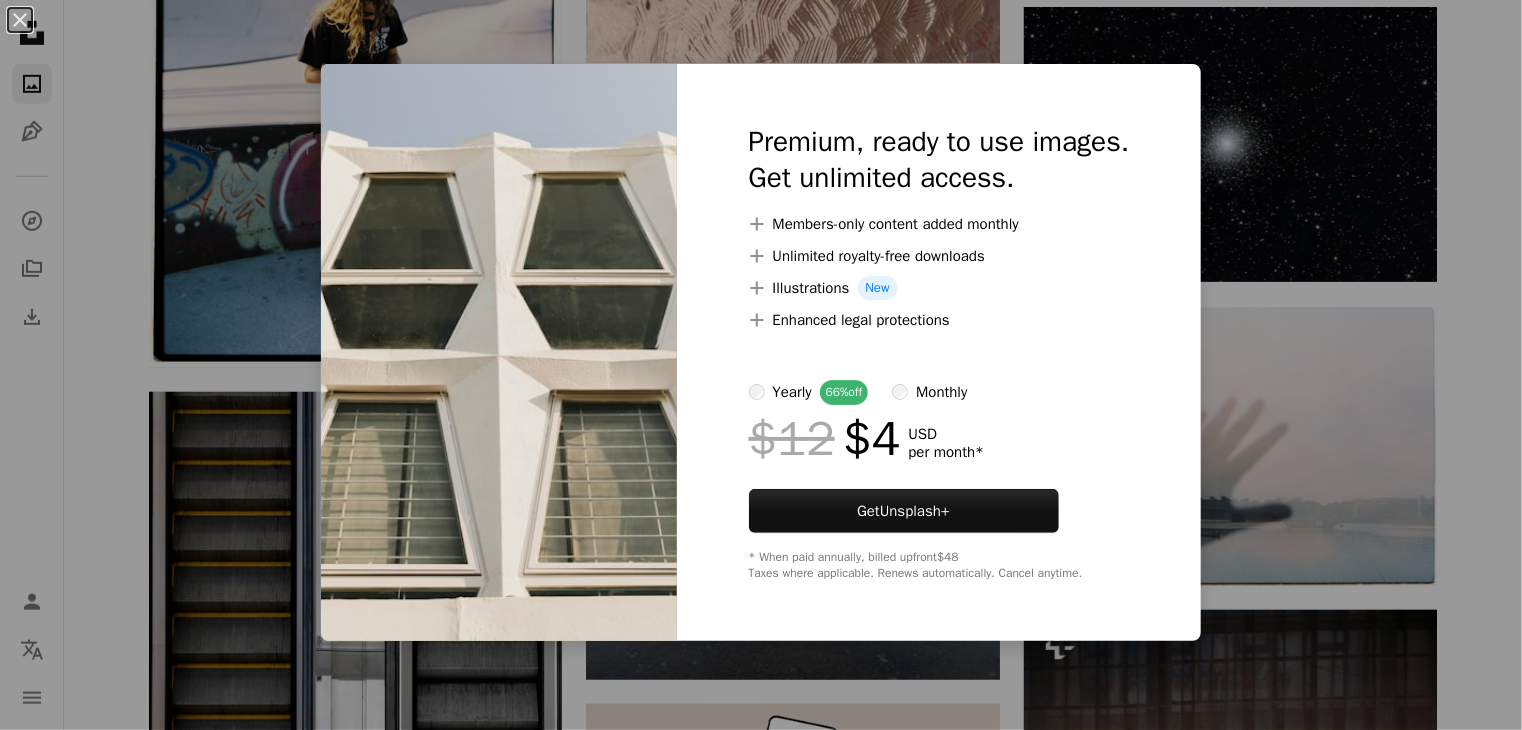 drag, startPoint x: 1317, startPoint y: 274, endPoint x: 1317, endPoint y: 158, distance: 116 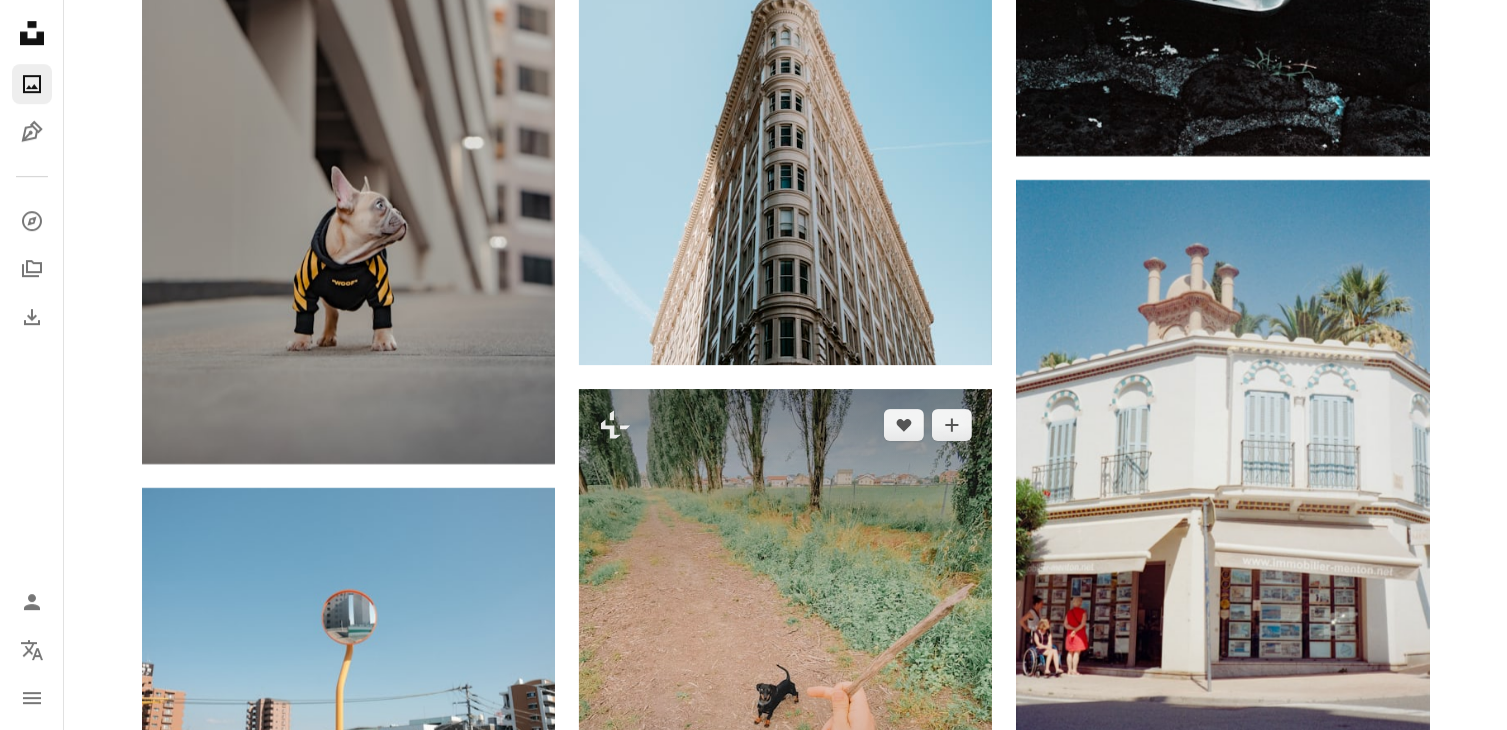 scroll, scrollTop: 126676, scrollLeft: 0, axis: vertical 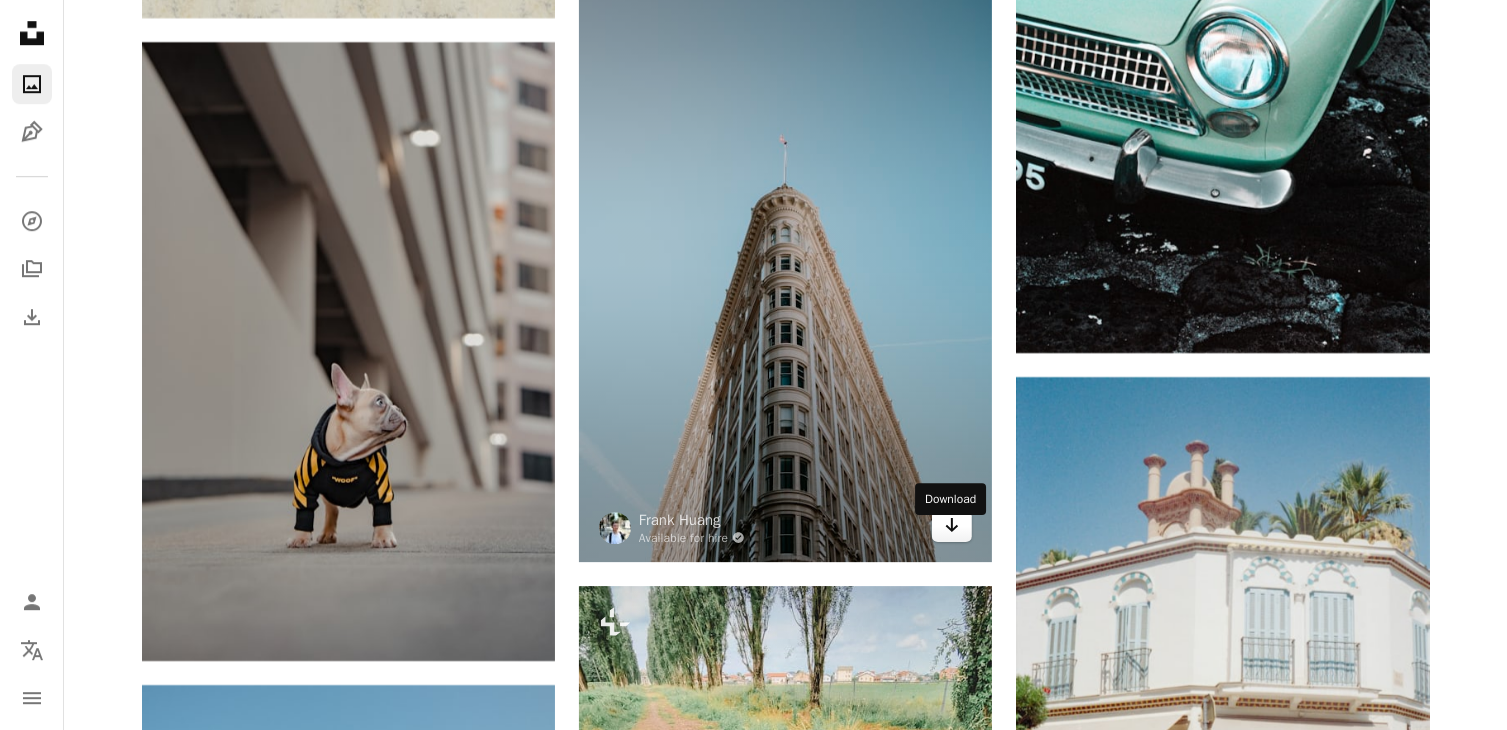 click on "Arrow pointing down" at bounding box center [952, 526] 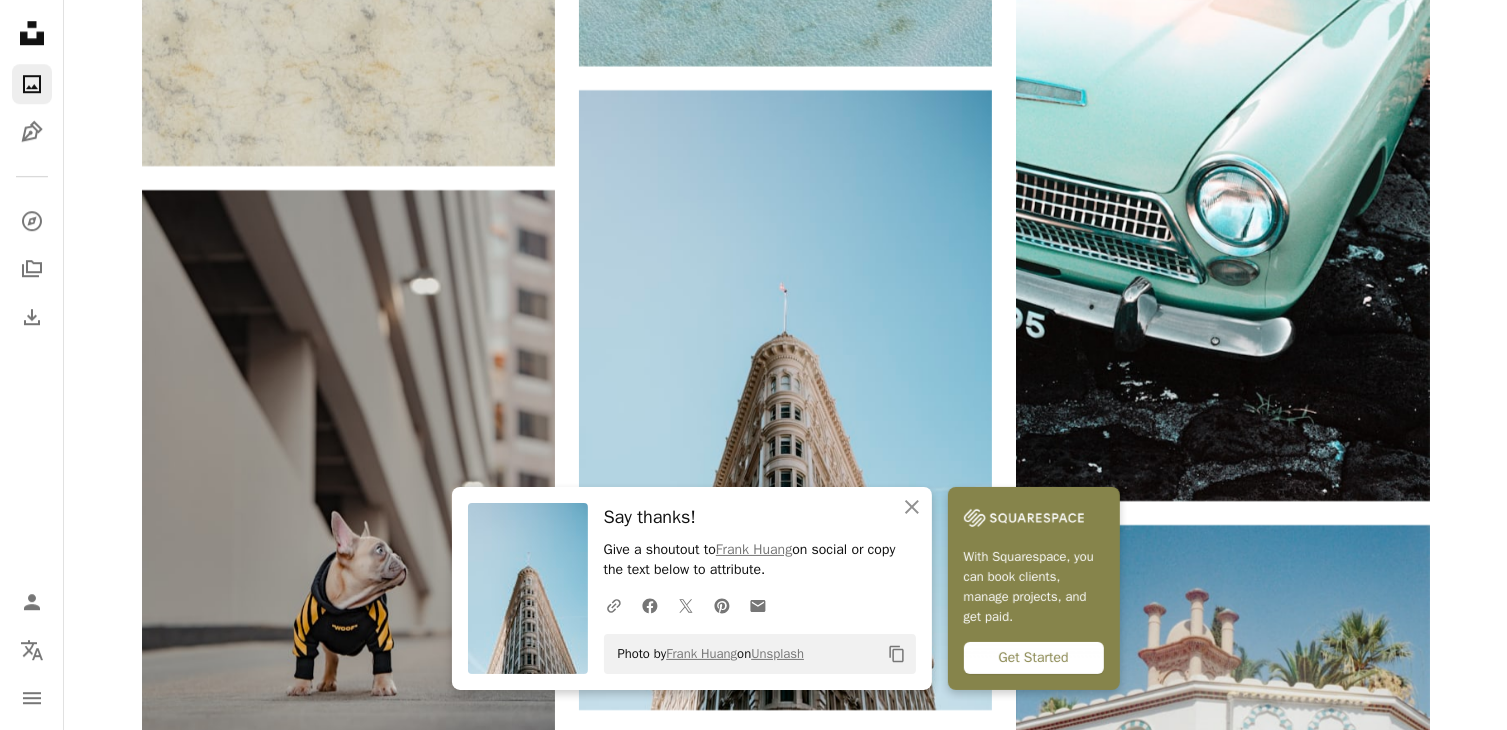 scroll, scrollTop: 126576, scrollLeft: 0, axis: vertical 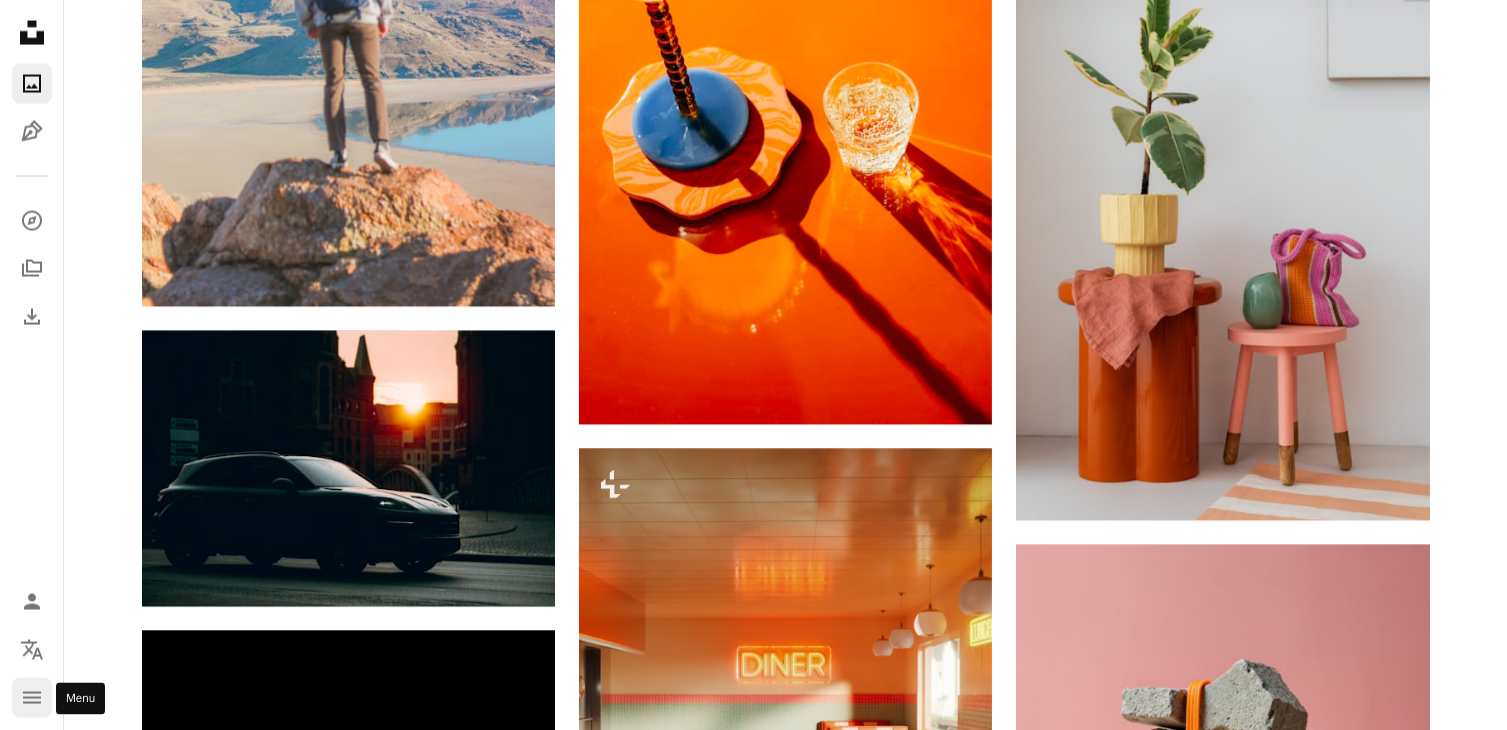 click on "navigation menu" 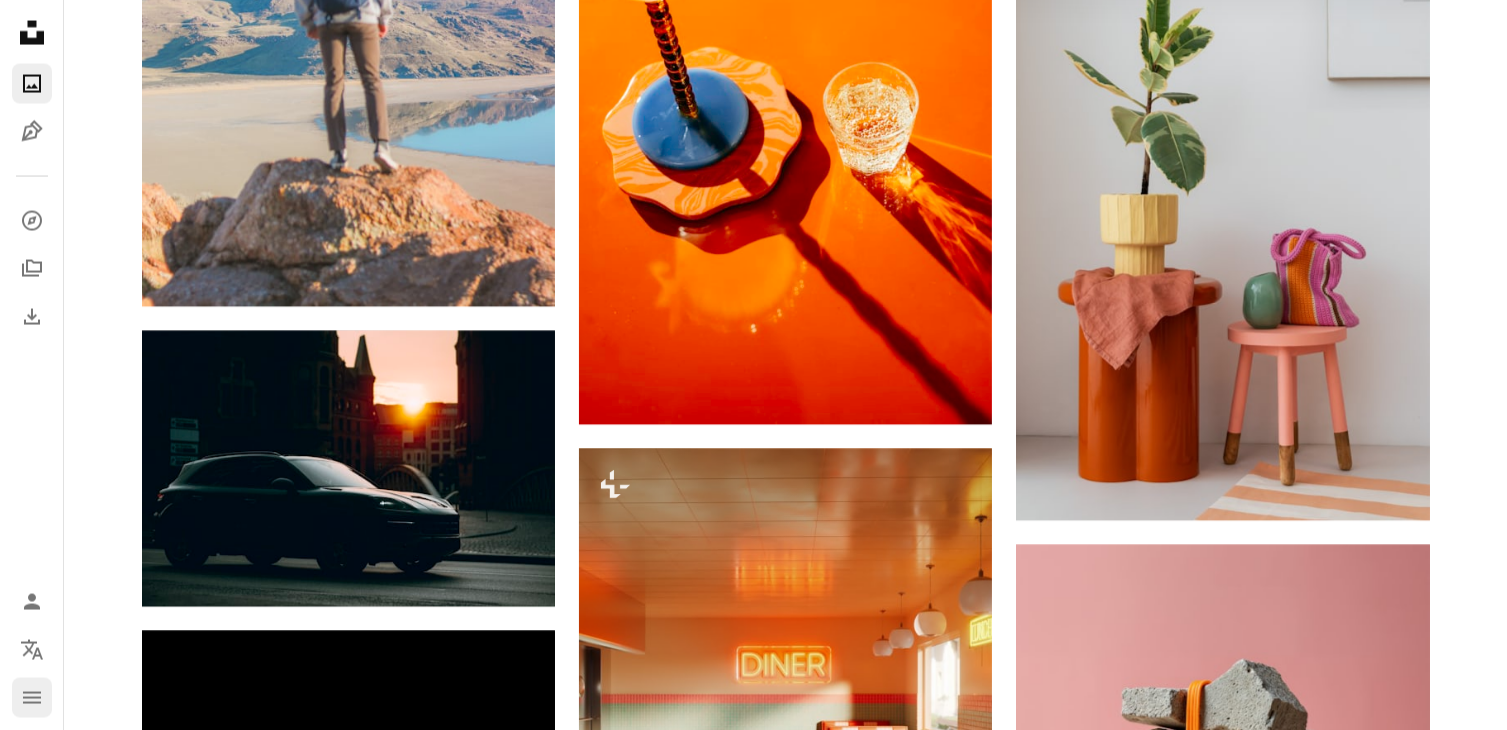 click 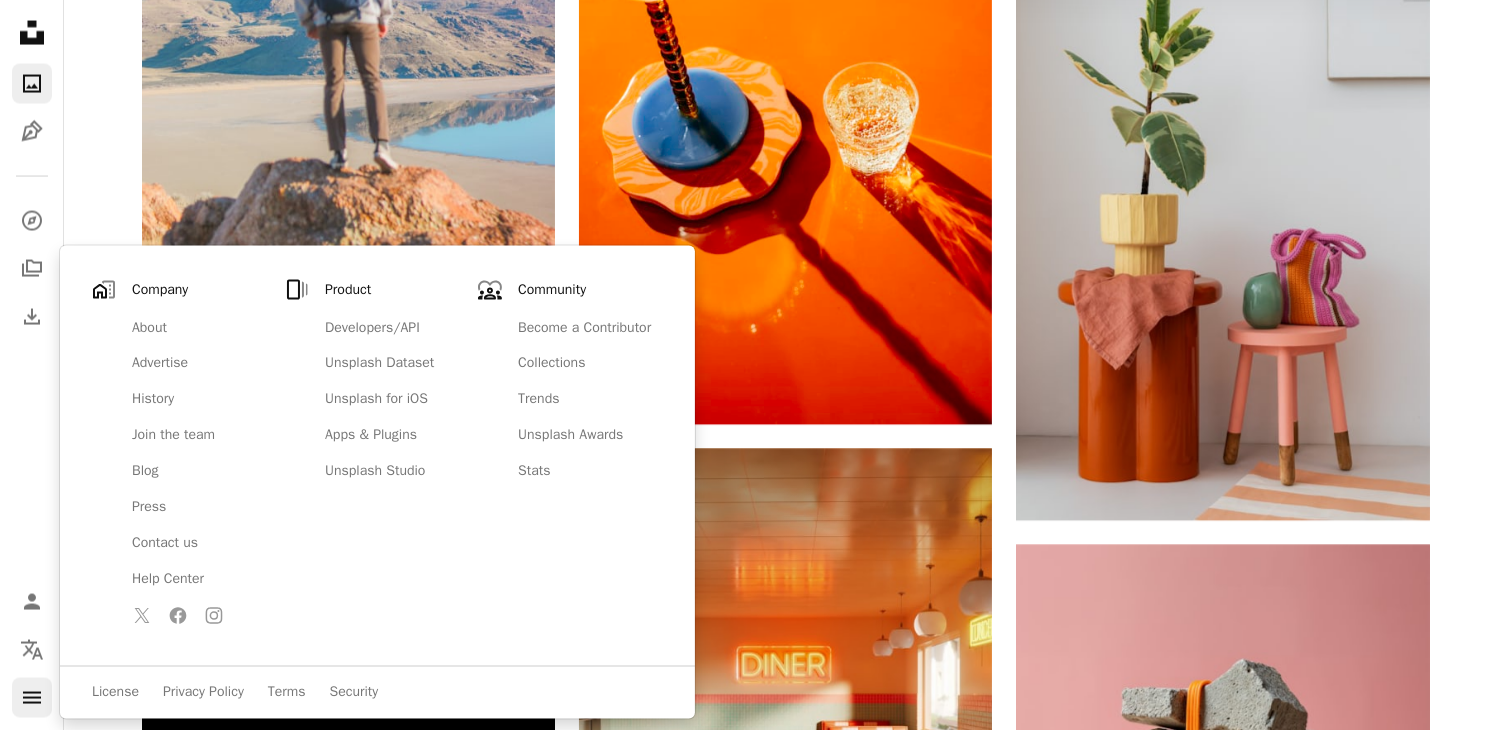 click 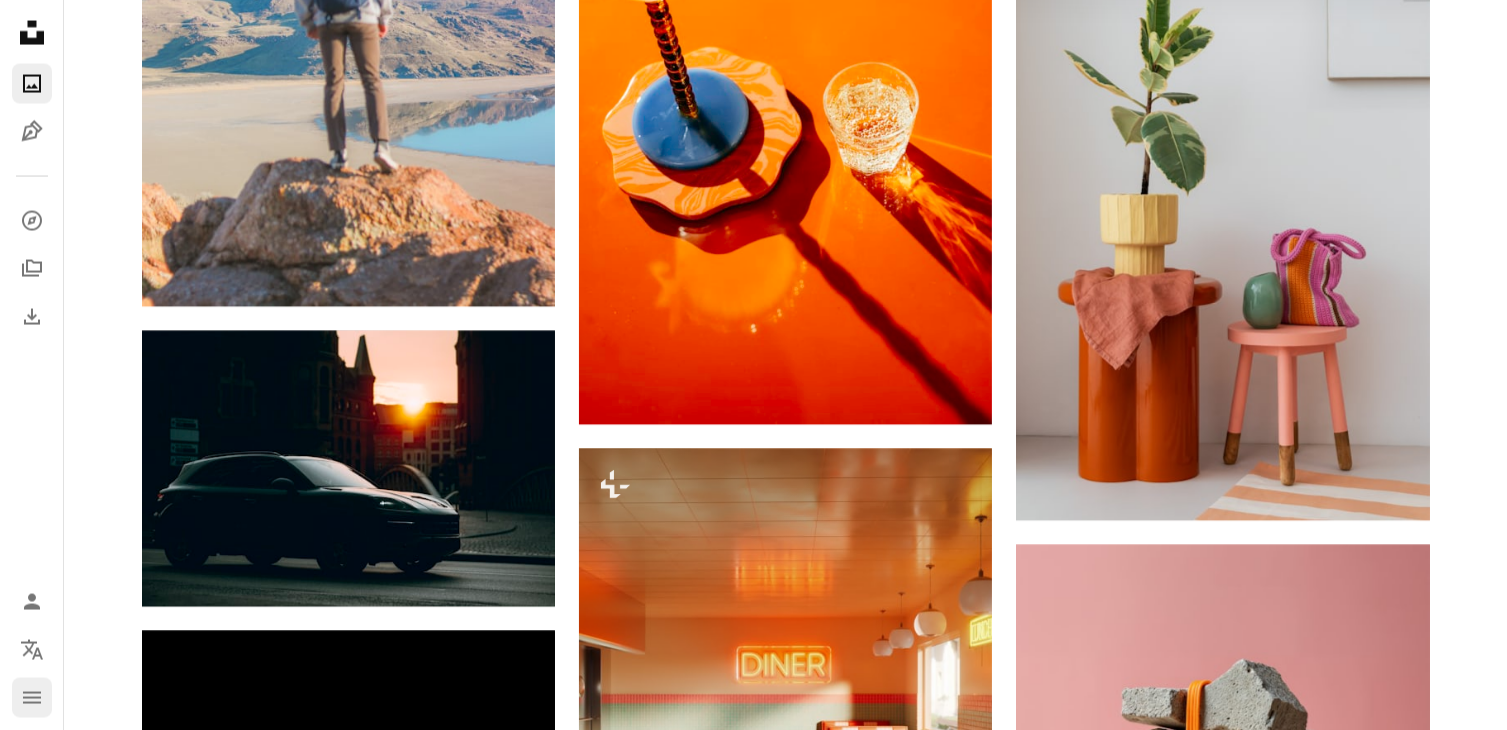 click 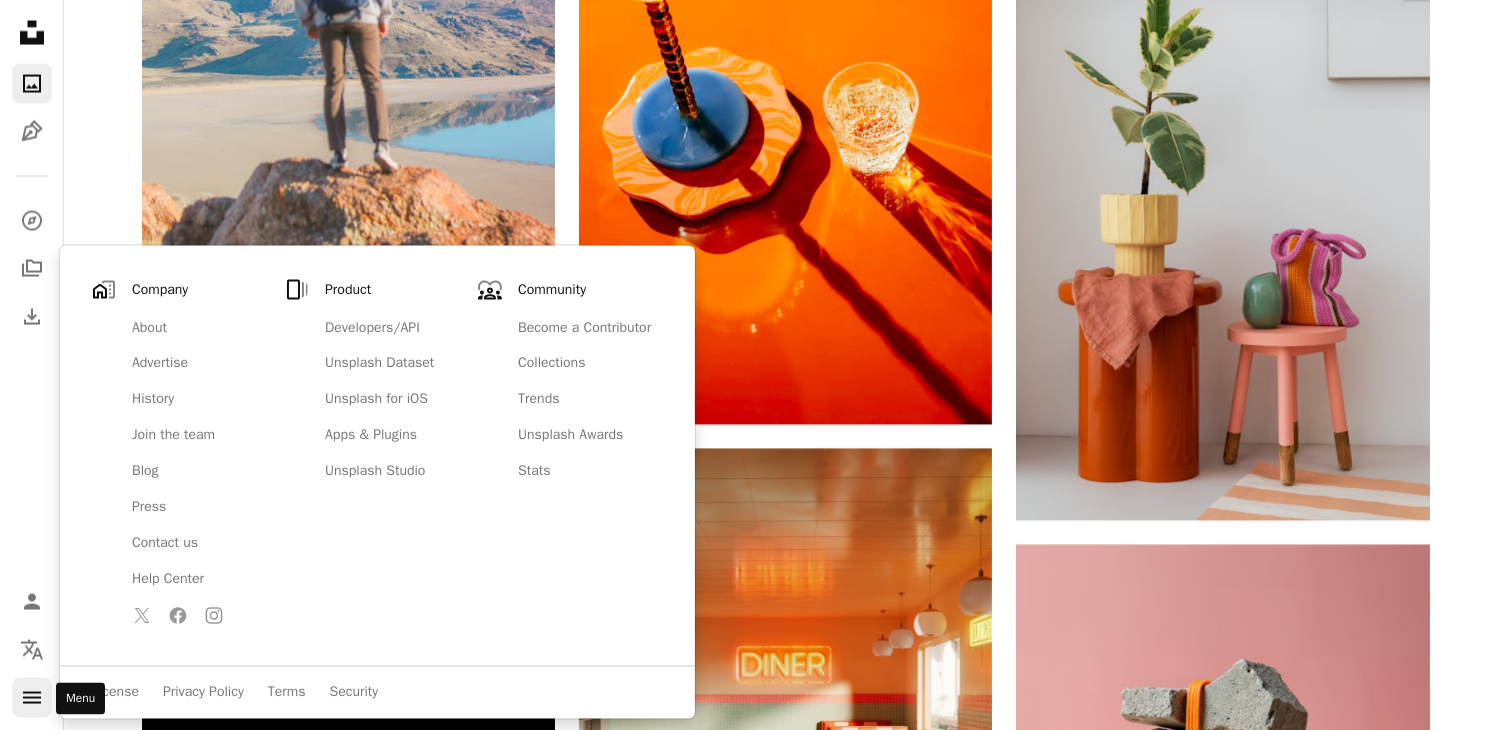 click on "navigation menu" 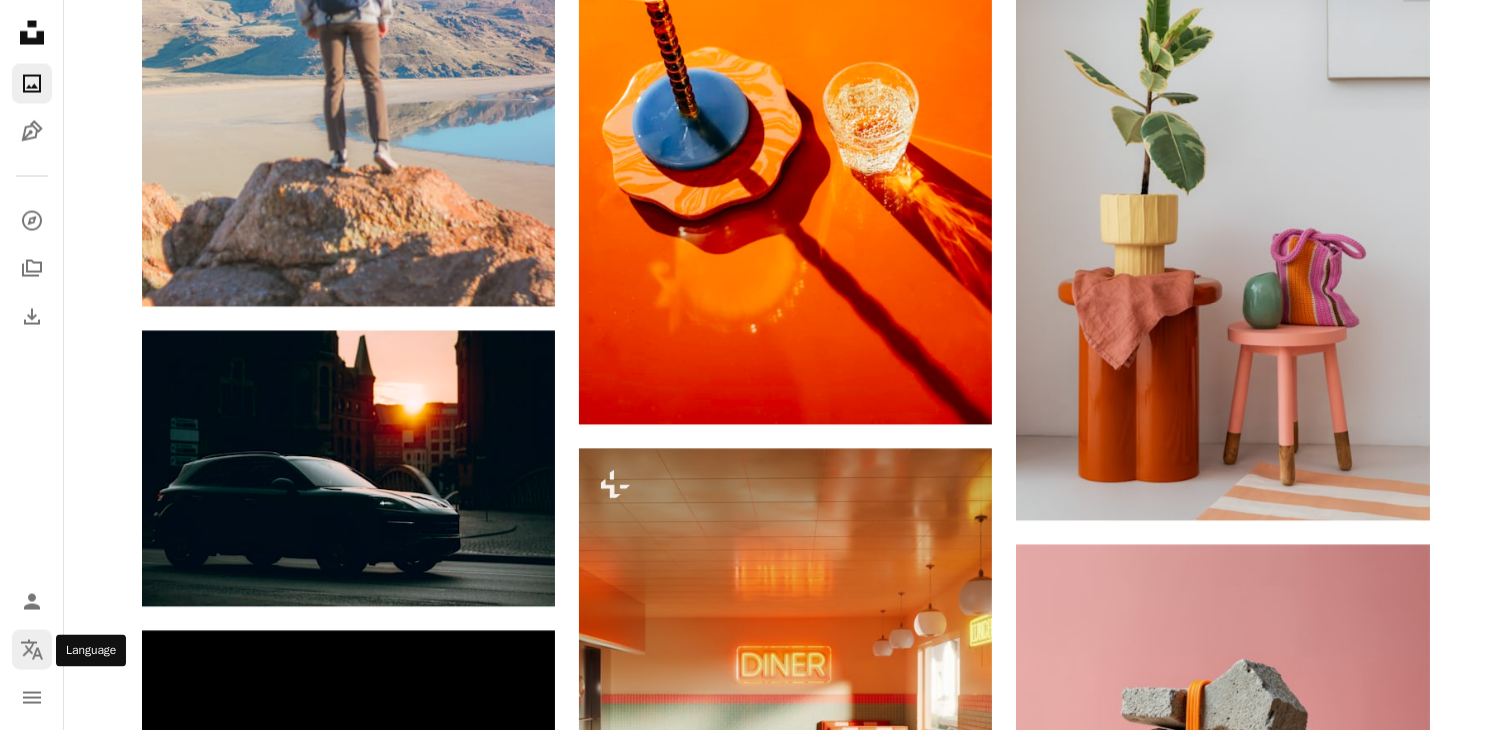 click 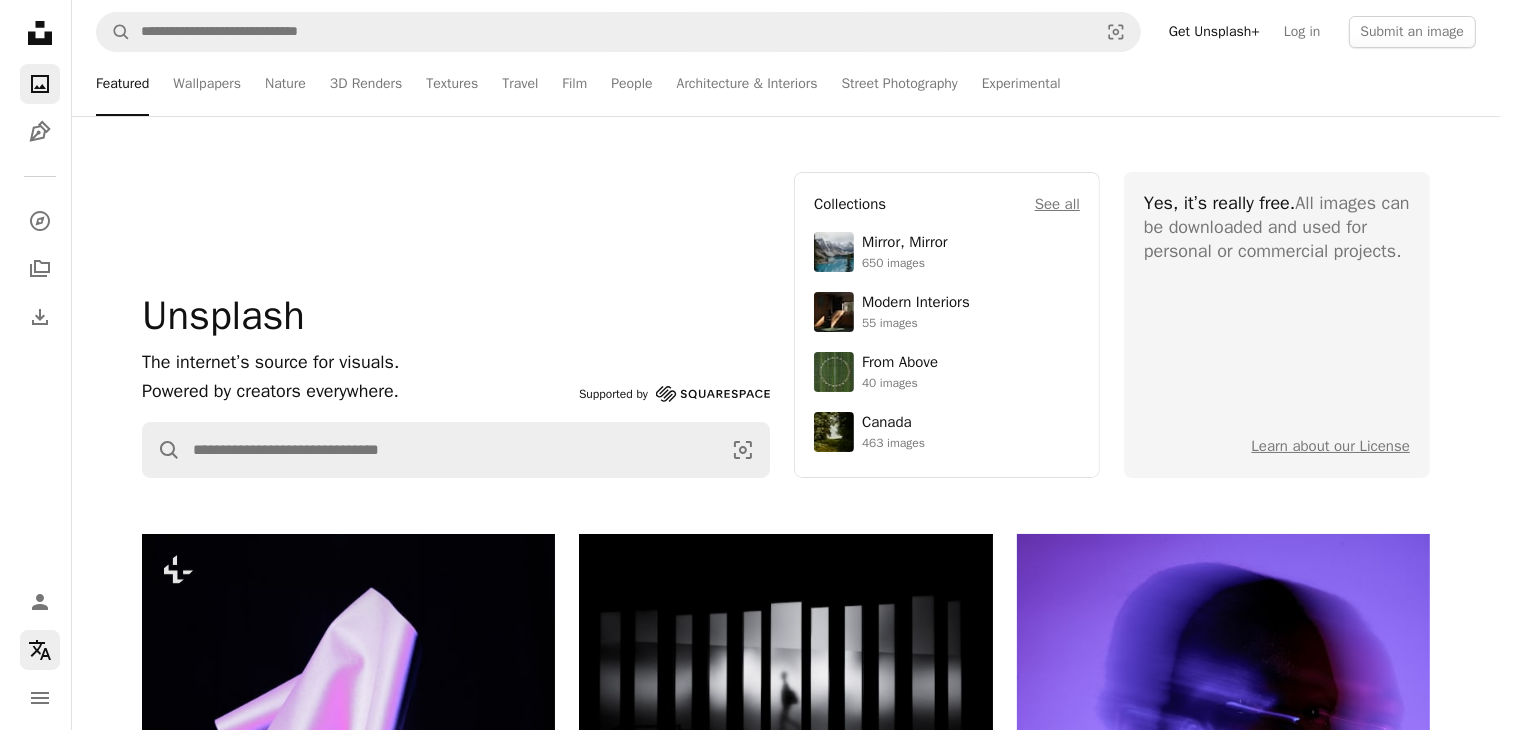 scroll, scrollTop: 0, scrollLeft: 0, axis: both 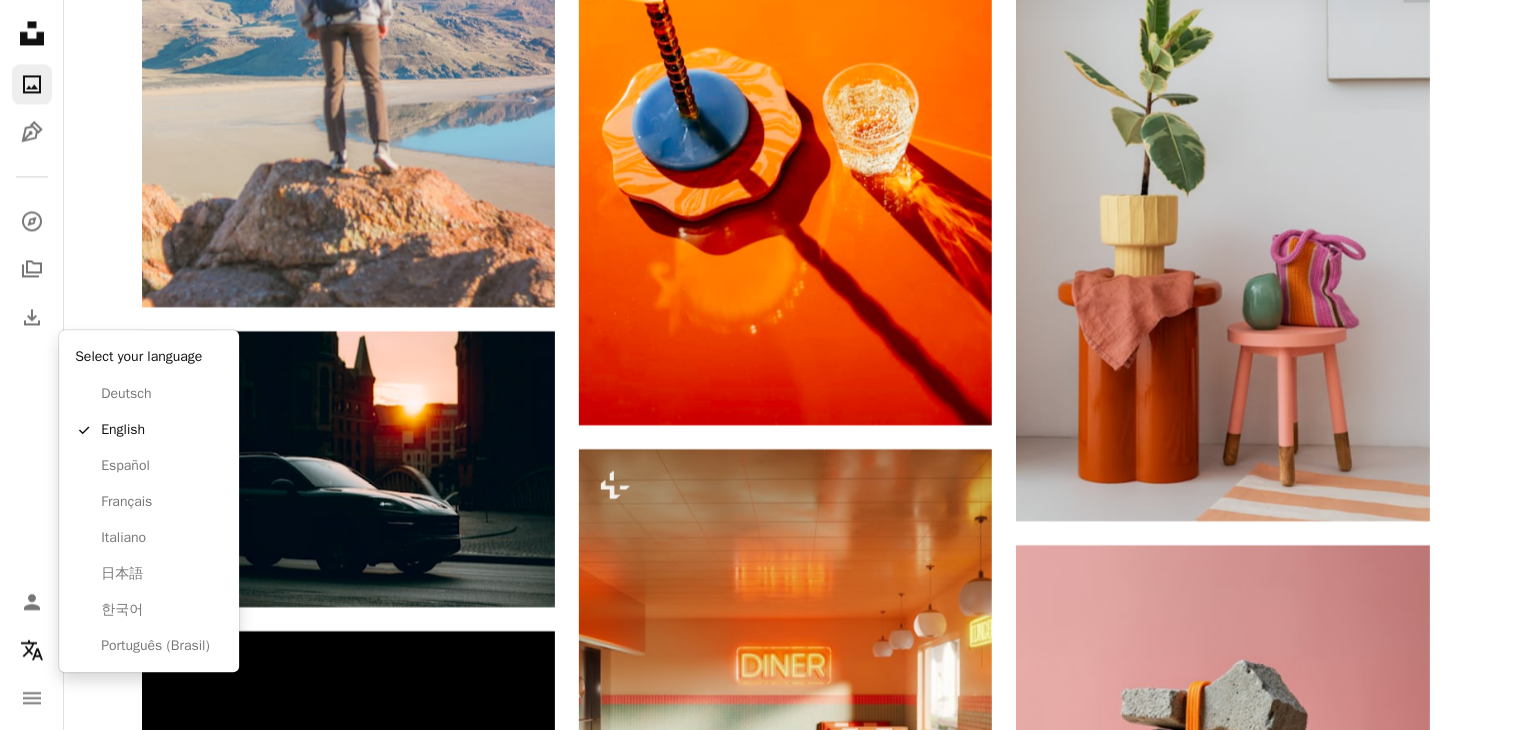 click on "Unsplash logo Unsplash Home A photo Pen Tool A compass A stack of folders Download Photos Chevron down Person Localization icon navigation menu A magnifying glass Visual search Get Unsplash+ Log in Submit an image Featured Featured Wallpapers Nature 3D Renders Textures Travel Film People Architecture & Interiors Street Photography Experimental Unsplash The internet’s source for visuals. Powered by creators everywhere. Supported by Squarespace A magnifying glass Visual search Collections See all Mirror, Mirror 650 images Modern Interiors 55 images From Above 40 images Canada 463 images Yes, it’s really free. All images can be downloaded and used for personal or commercial projects. Learn about our License Yes, it’s really free. All images can be downloaded and used for personal or commercial projects. Learn about our License New Perspectives 44 images 4th of july artificial intelligence independence day columbia university fast food aromatherapy A trend sign See trending searches Collections See all" at bounding box center [753, 365] 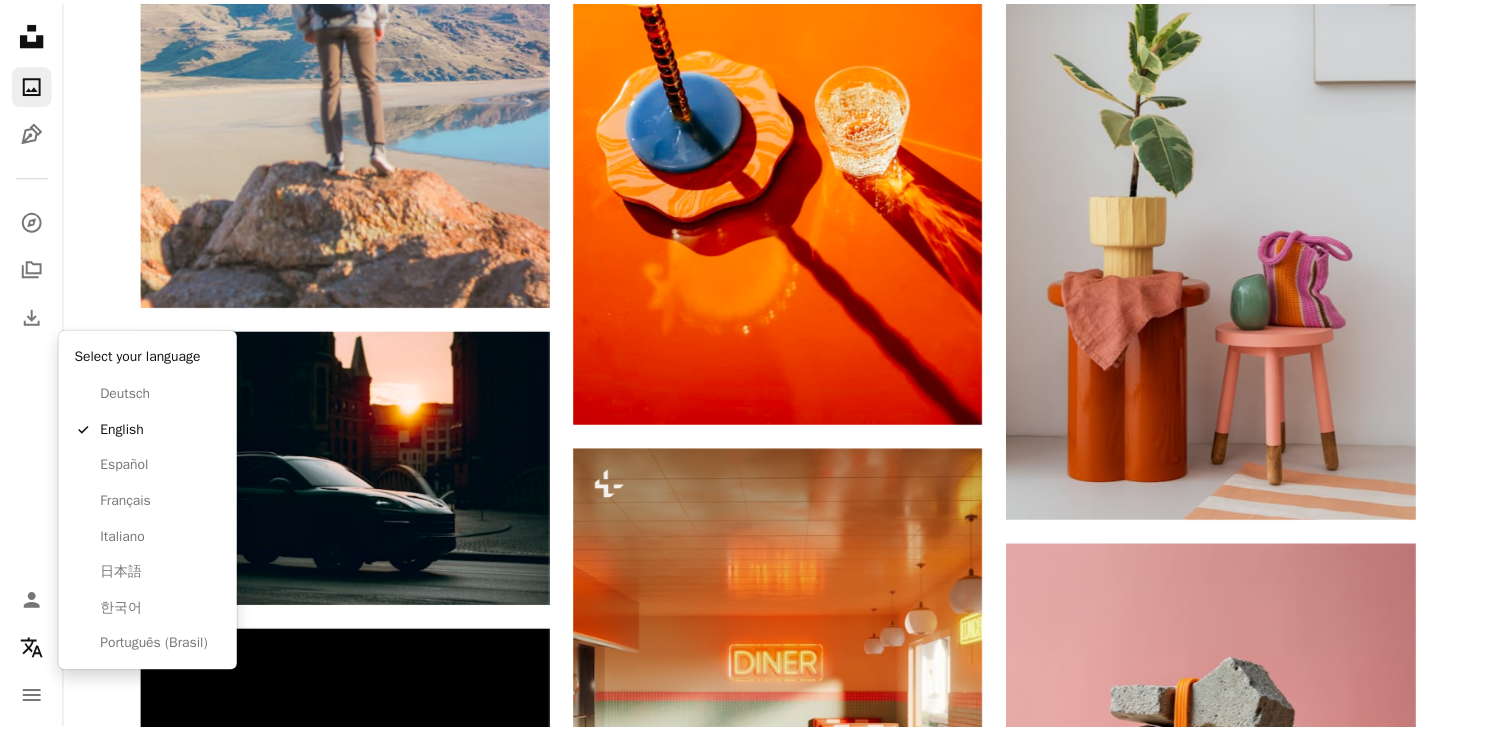 scroll, scrollTop: 131576, scrollLeft: 0, axis: vertical 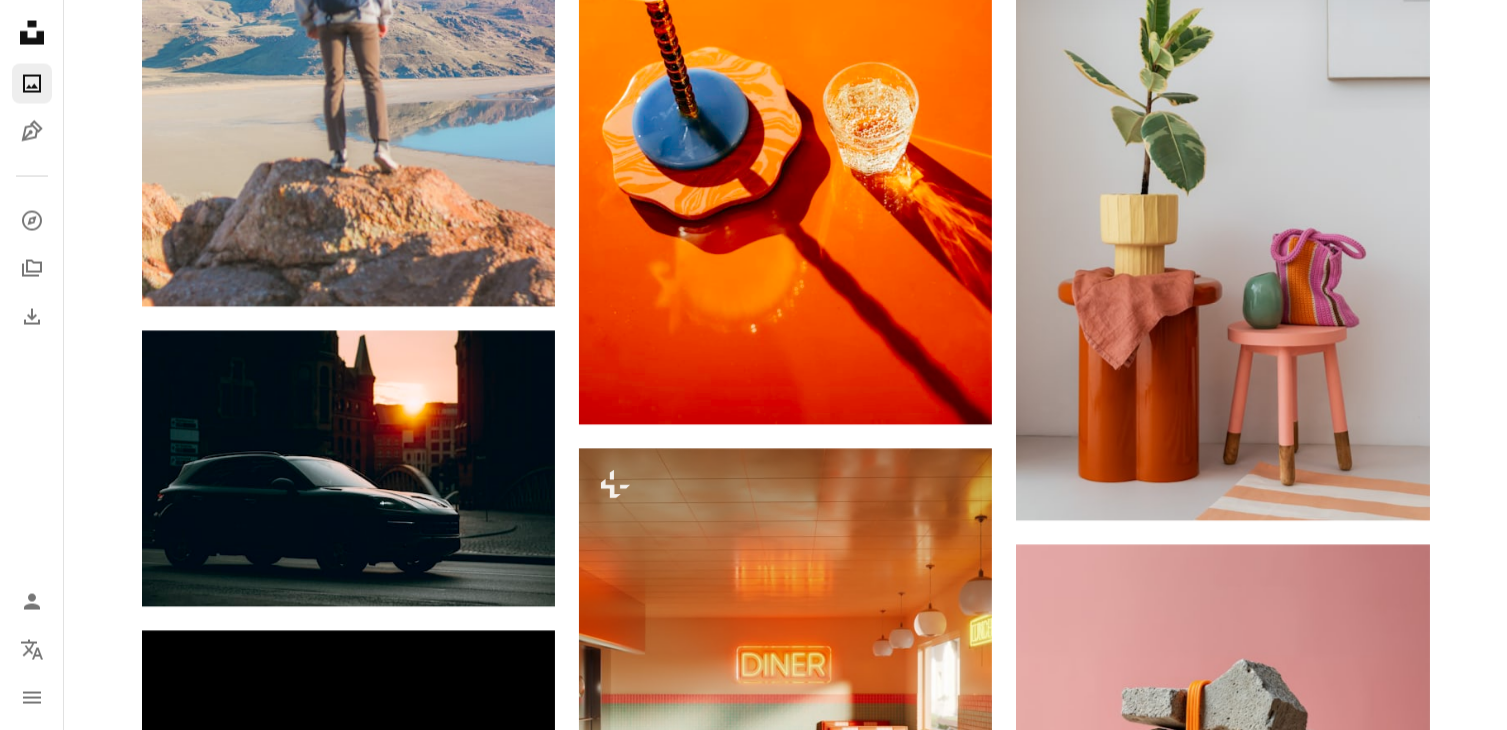 click 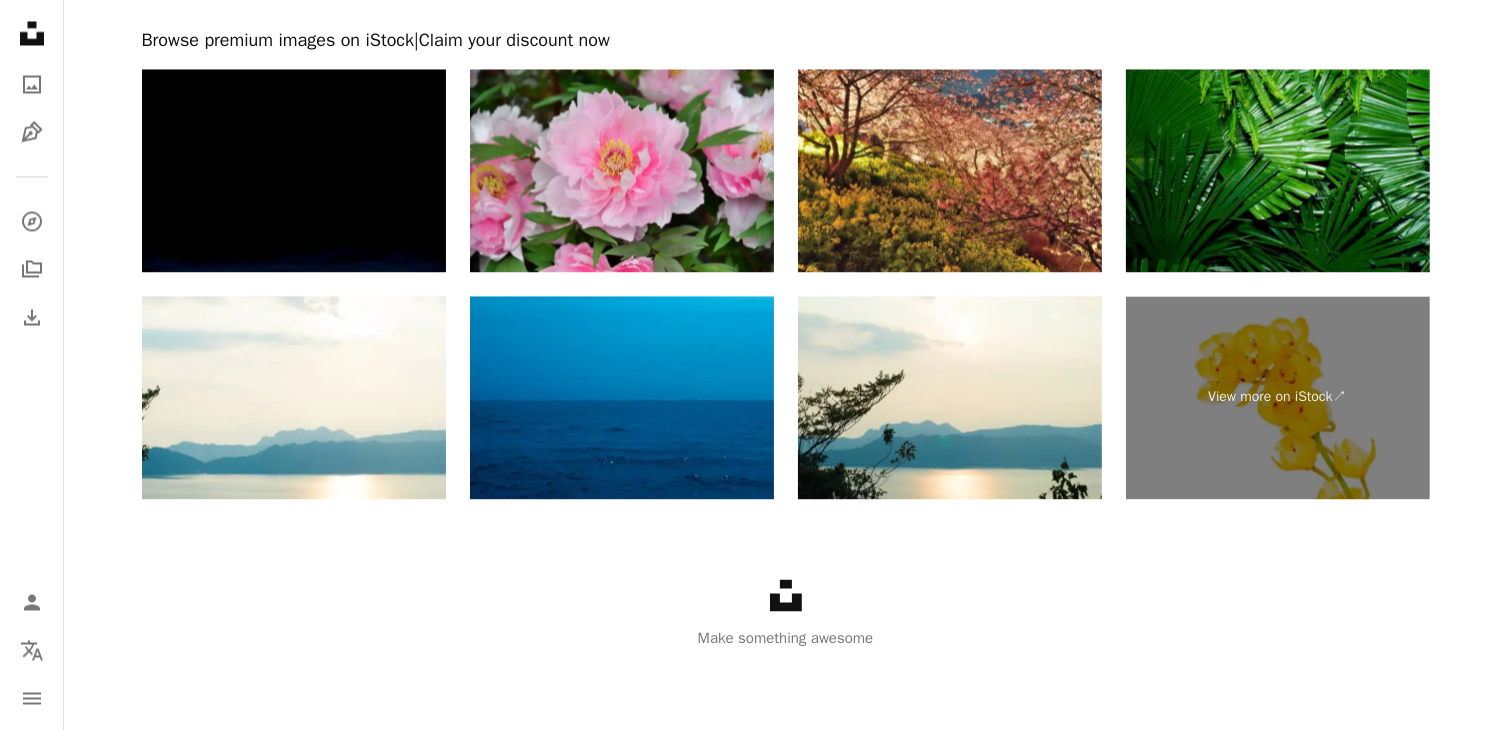 scroll, scrollTop: 0, scrollLeft: 0, axis: both 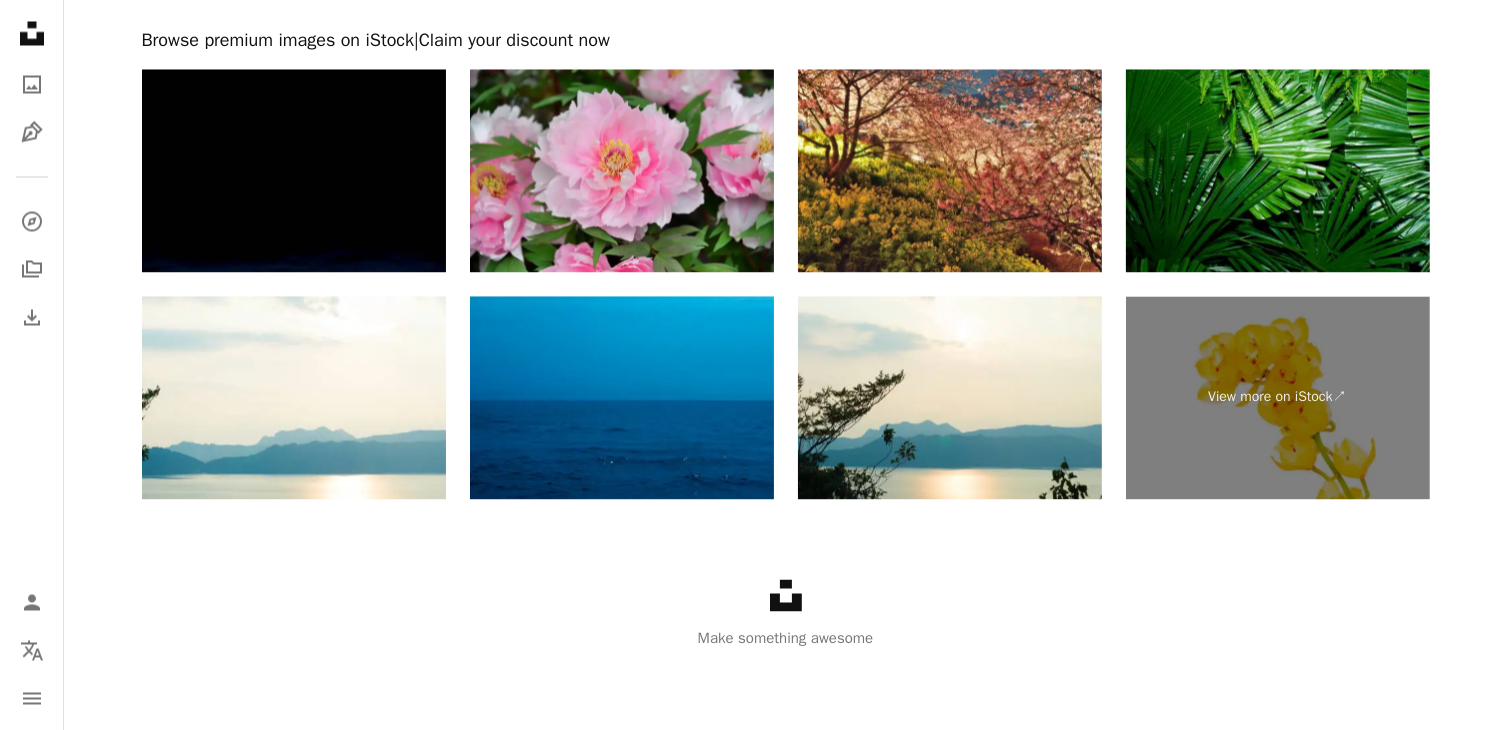 click on "******" at bounding box center (588, -3779) 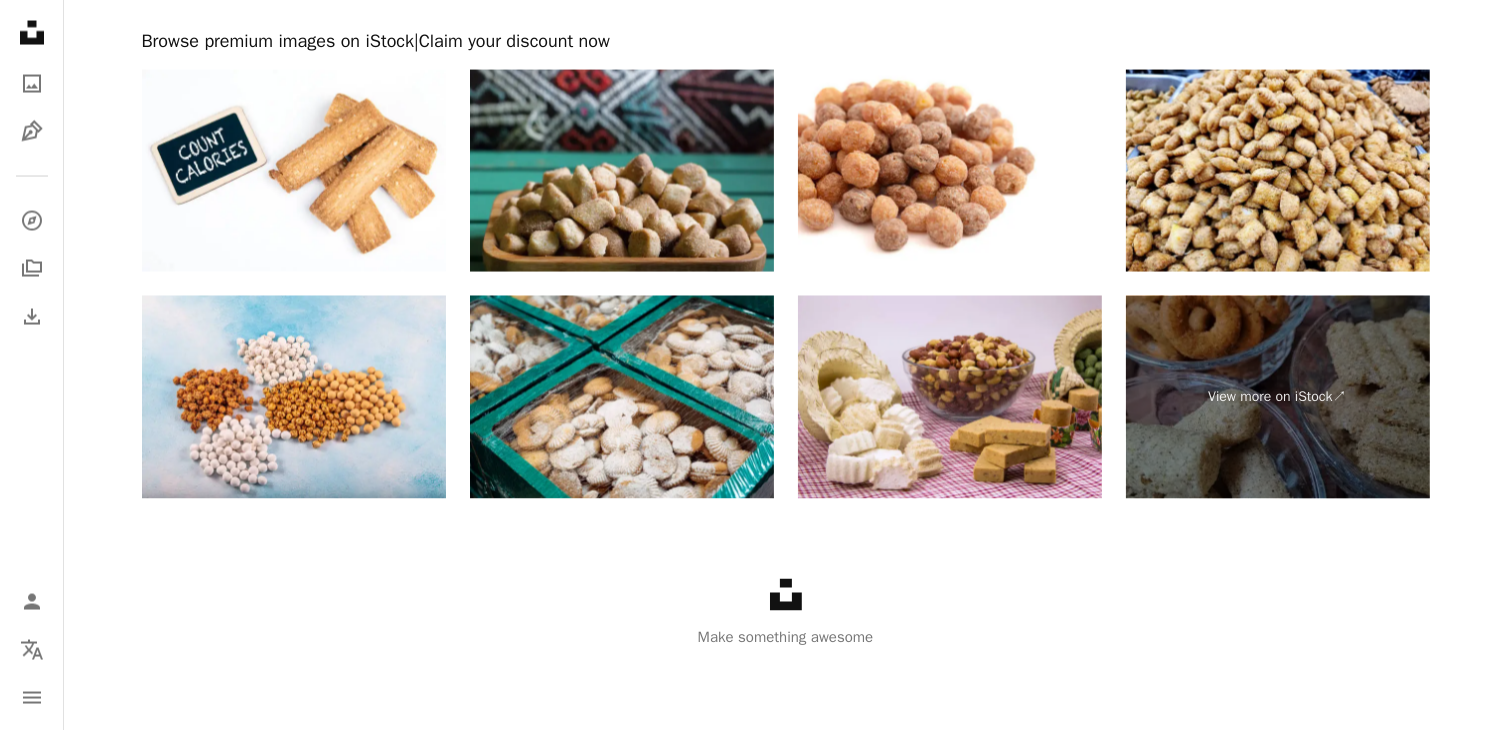 scroll, scrollTop: 0, scrollLeft: 0, axis: both 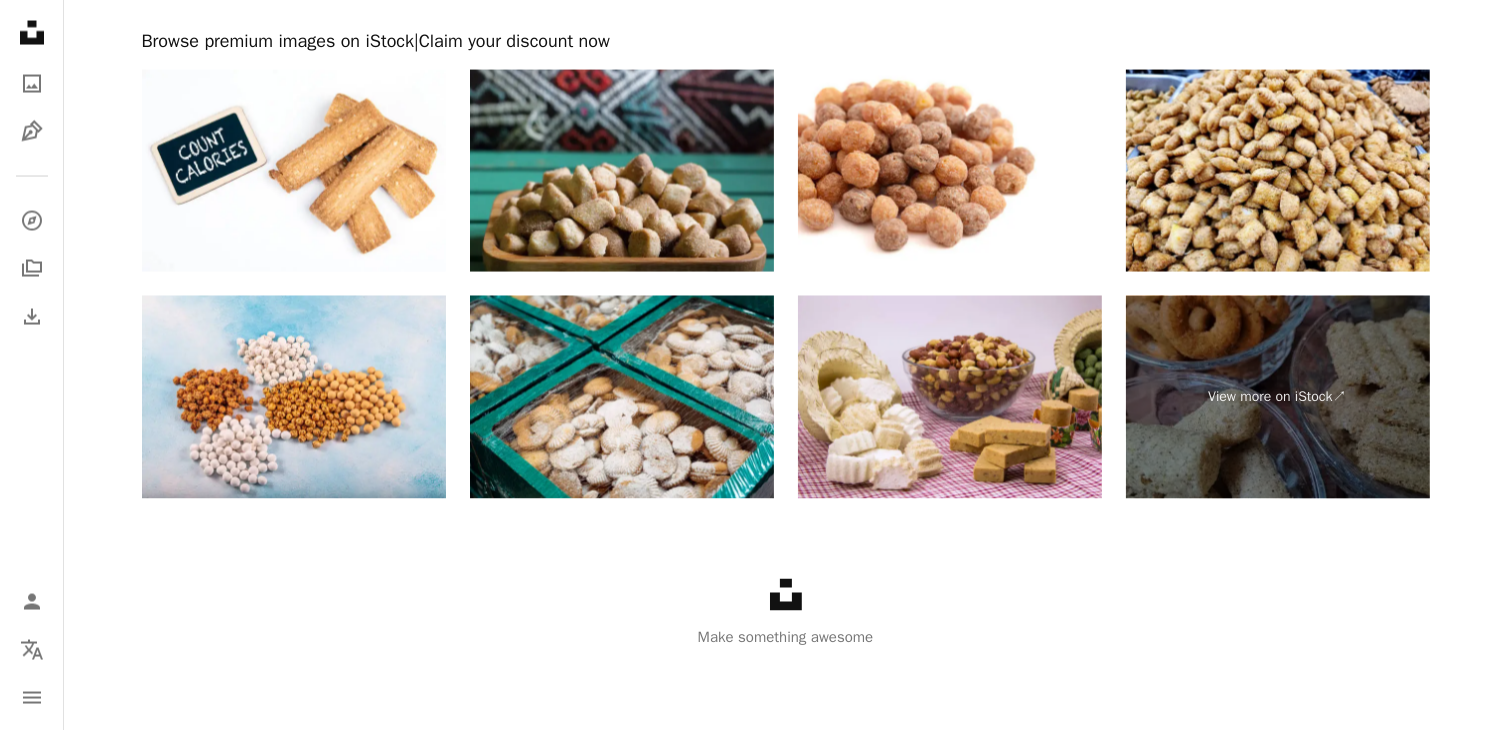 click on "******" at bounding box center (588, -3508) 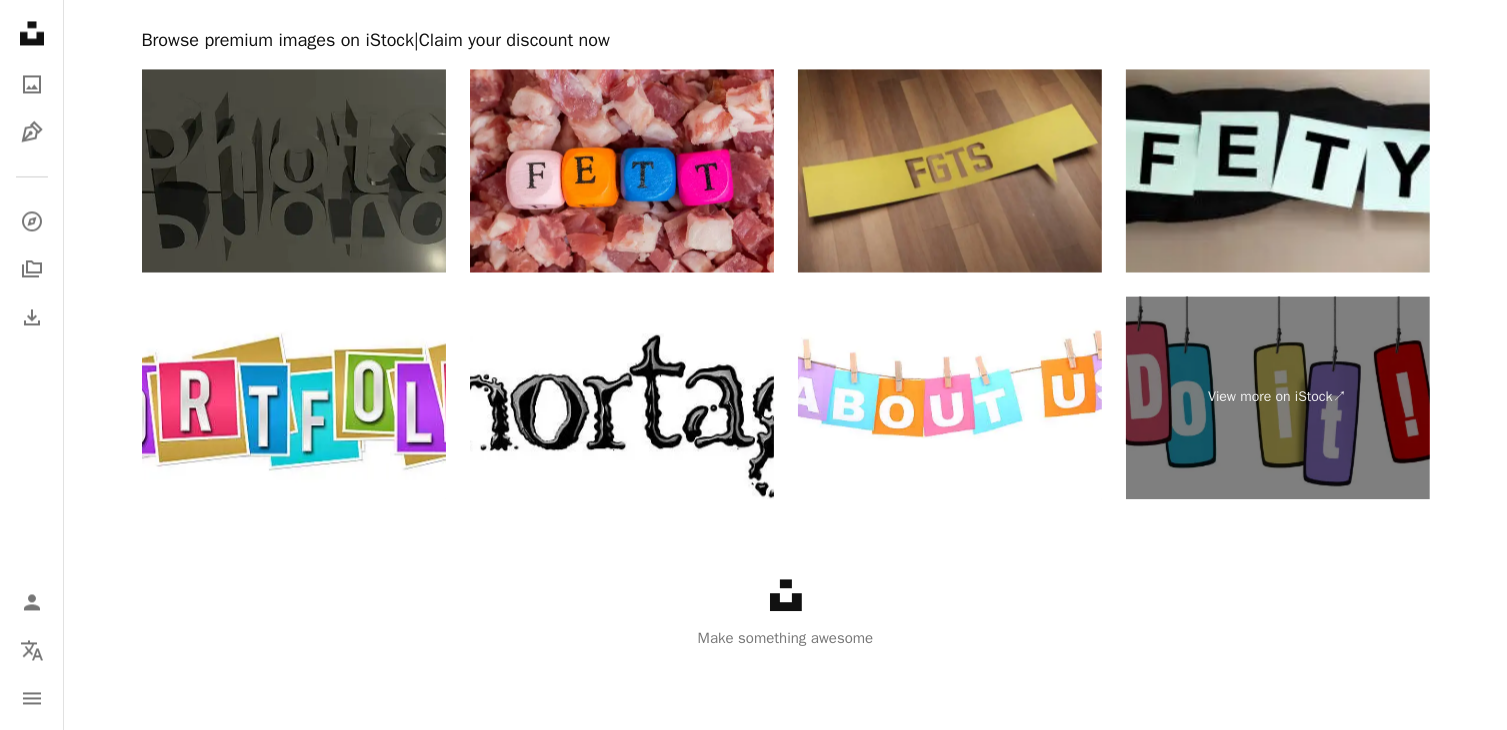 scroll, scrollTop: 100, scrollLeft: 0, axis: vertical 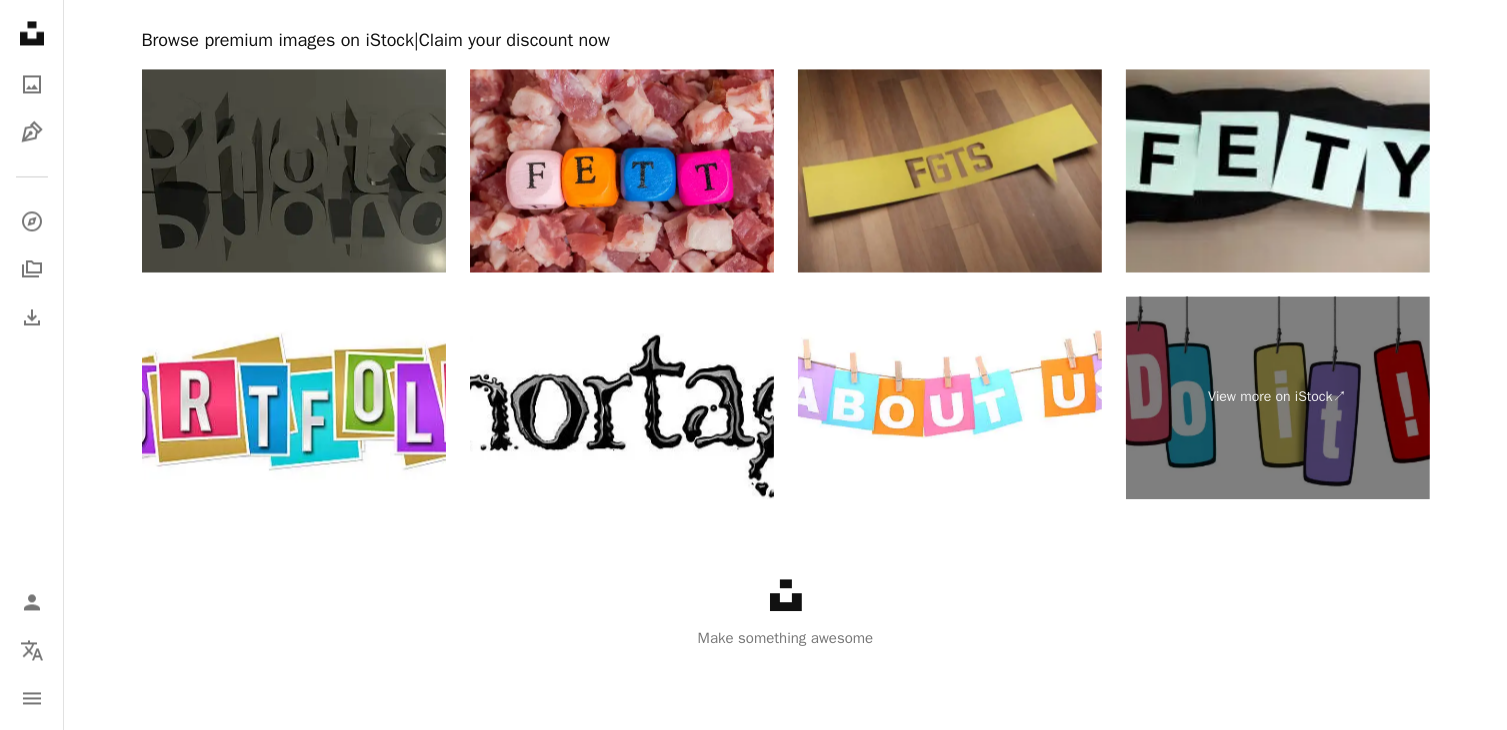 click on "Foruts" at bounding box center [786, -3754] 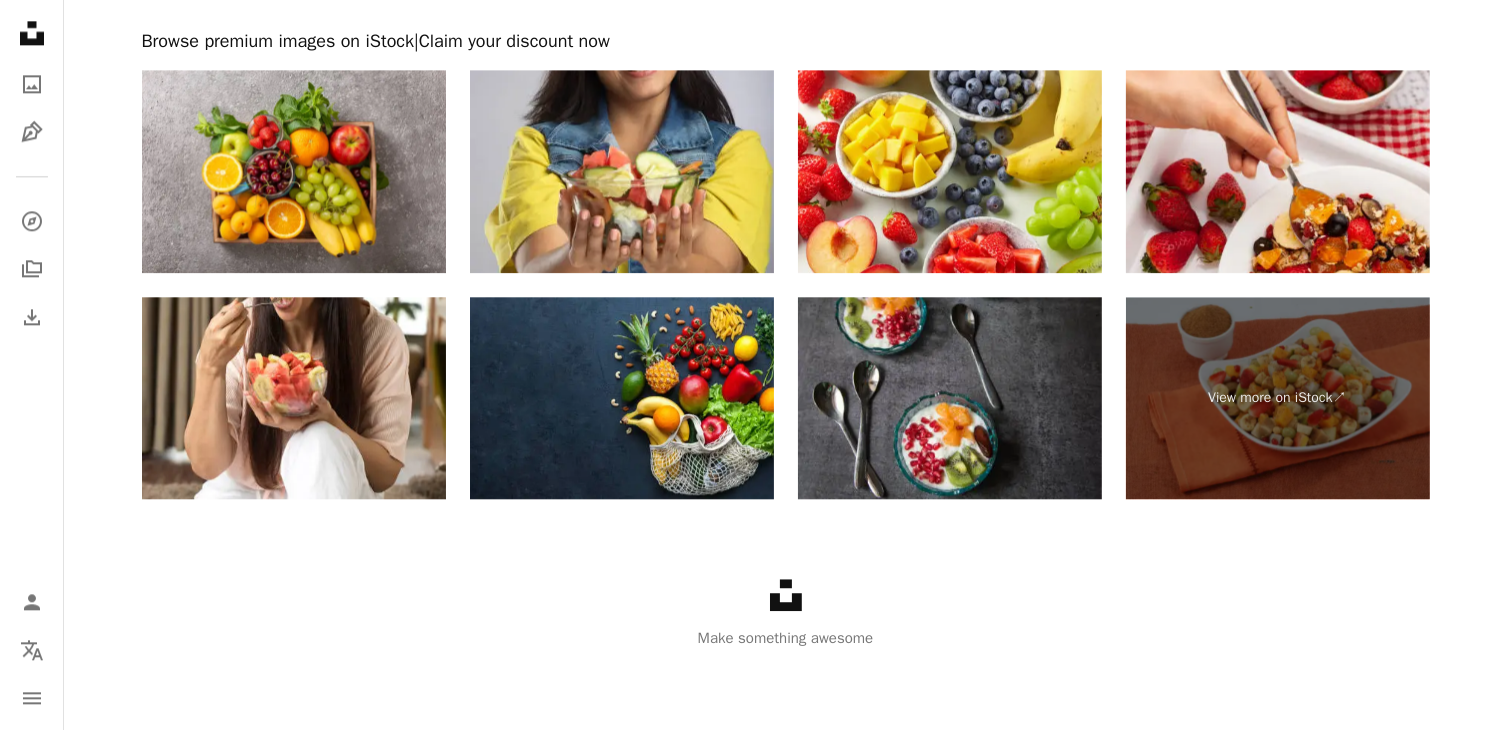 scroll, scrollTop: 2100, scrollLeft: 0, axis: vertical 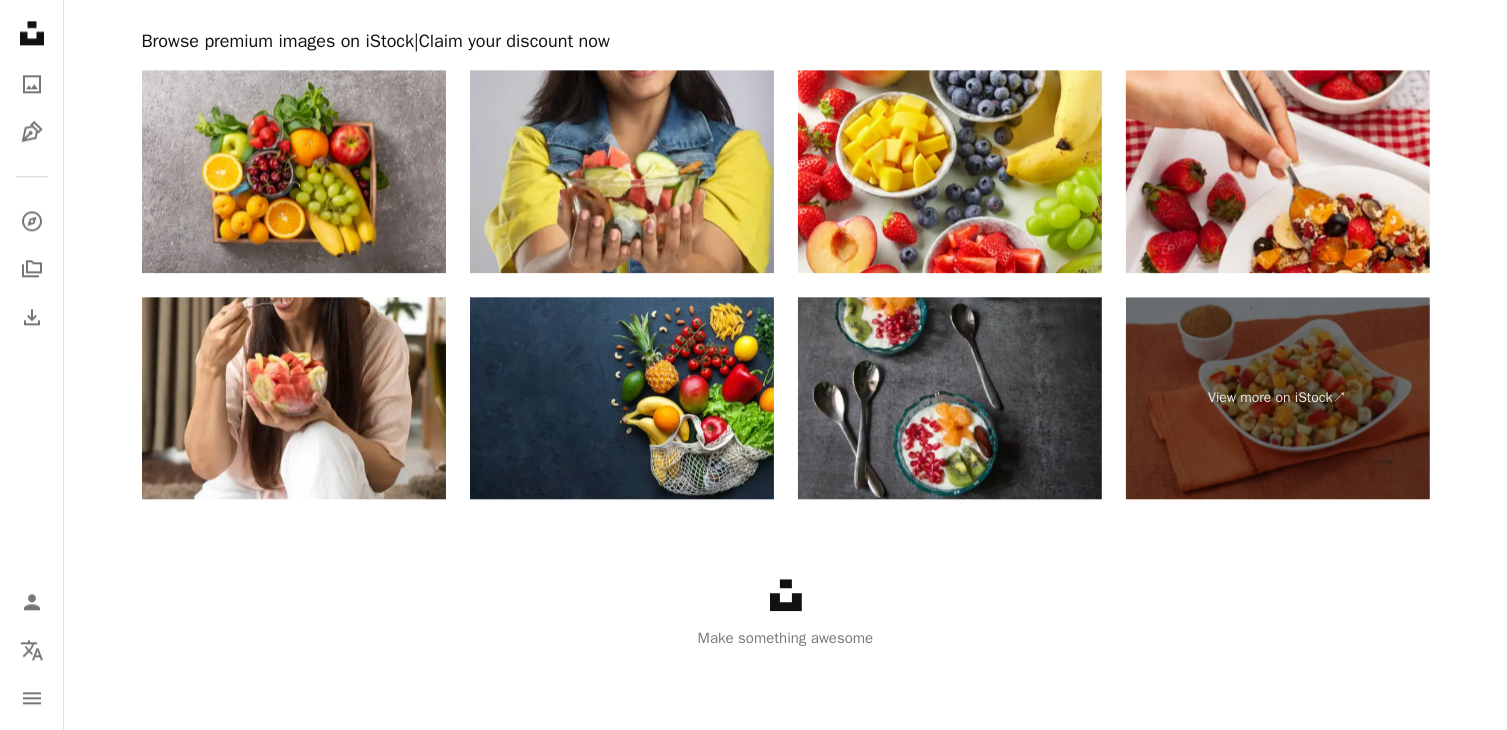 click on "Arrow pointing down" at bounding box center (515, -2434) 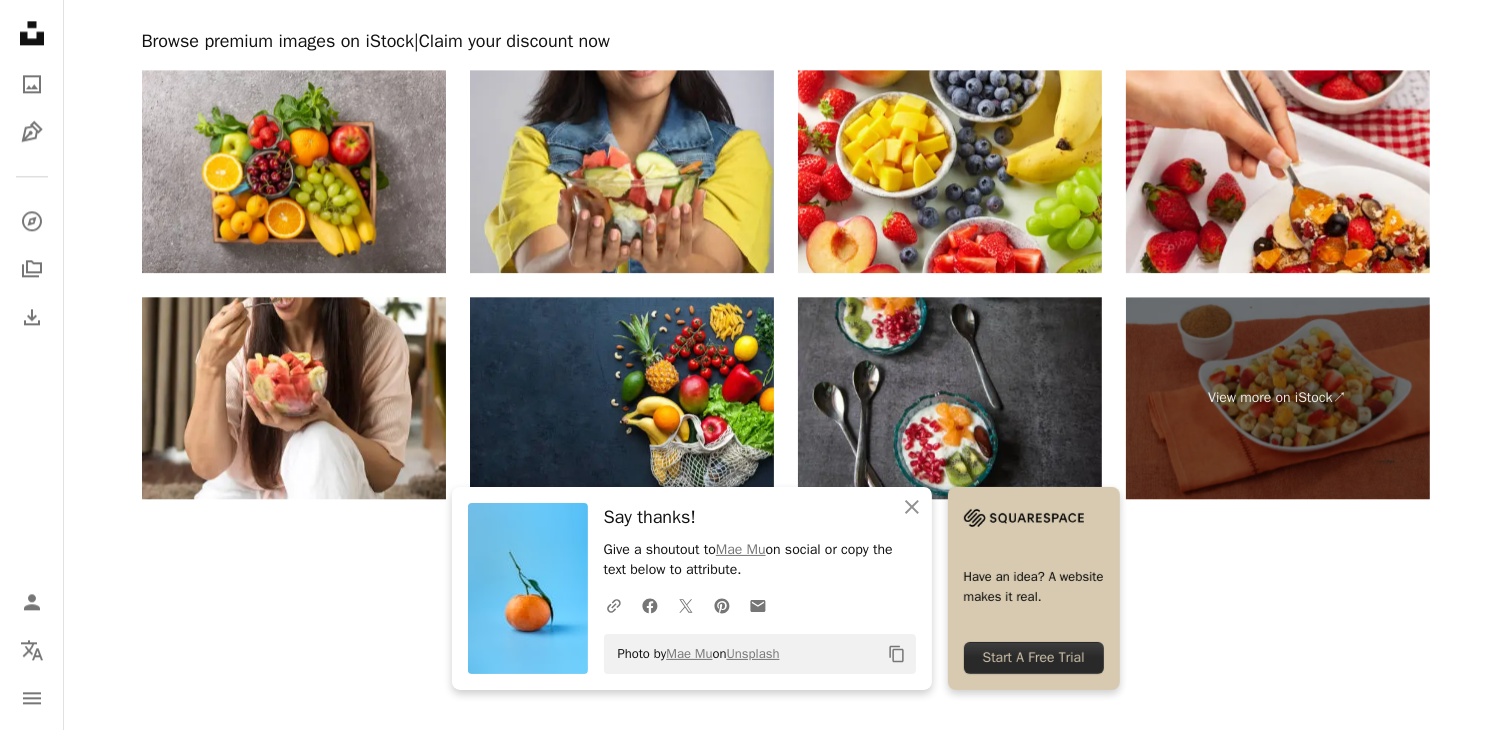 click on "My [FIRST] [LAST] A URL sharing icon (chains) Facebook icon X (formerly Twitter) icon Pinterest icon An envelope Photo by [FIRST] [LAST] on Unsplash" at bounding box center [692, 588] 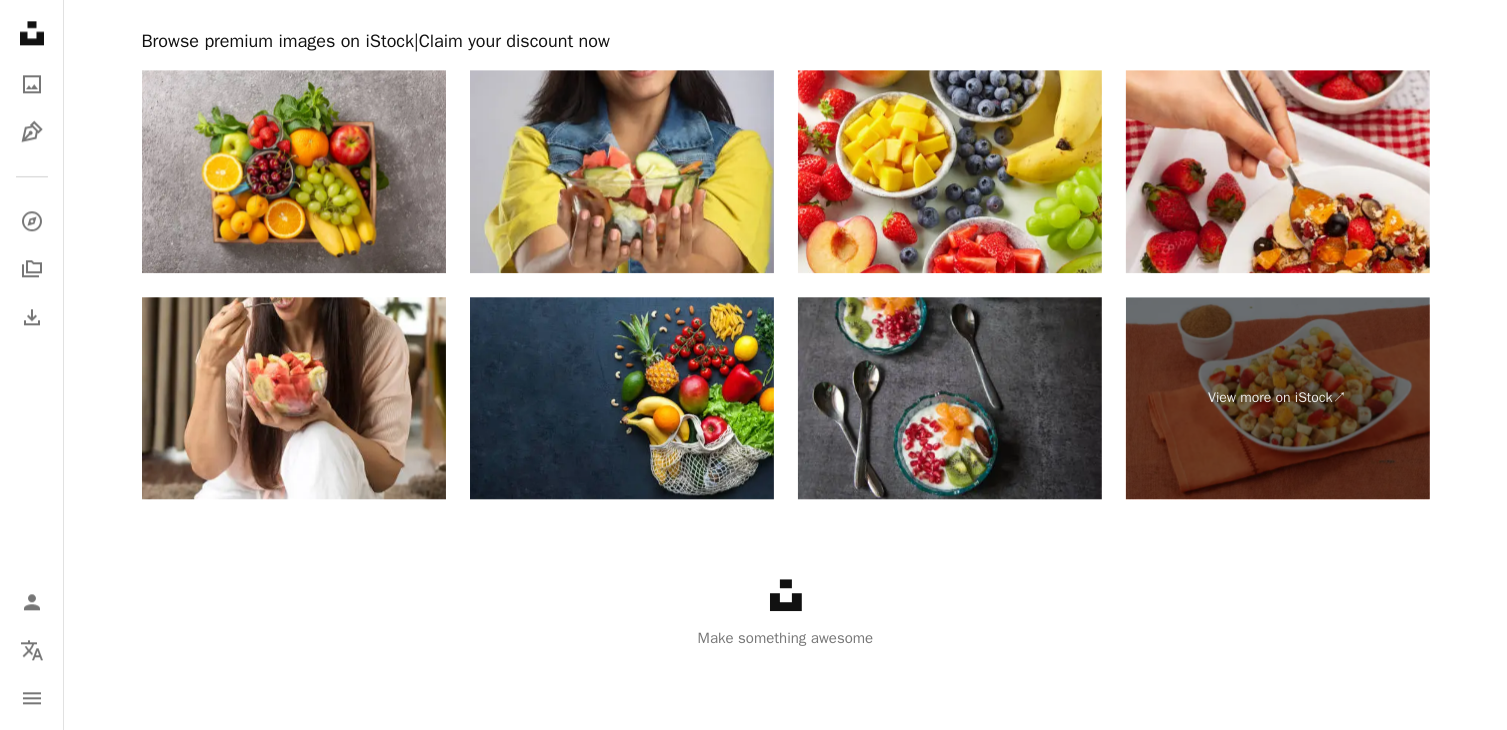 scroll, scrollTop: 0, scrollLeft: 0, axis: both 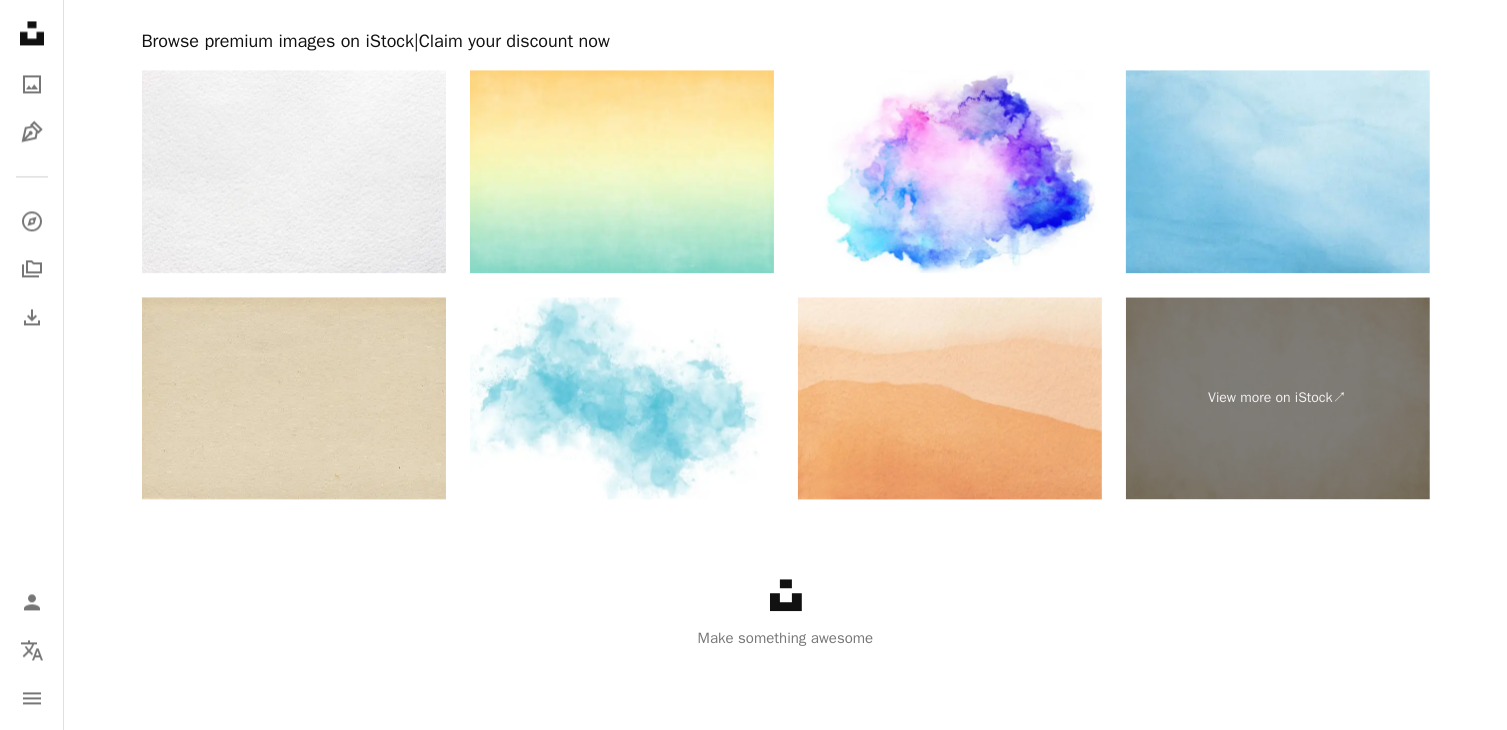 click on "**********" at bounding box center [588, -4301] 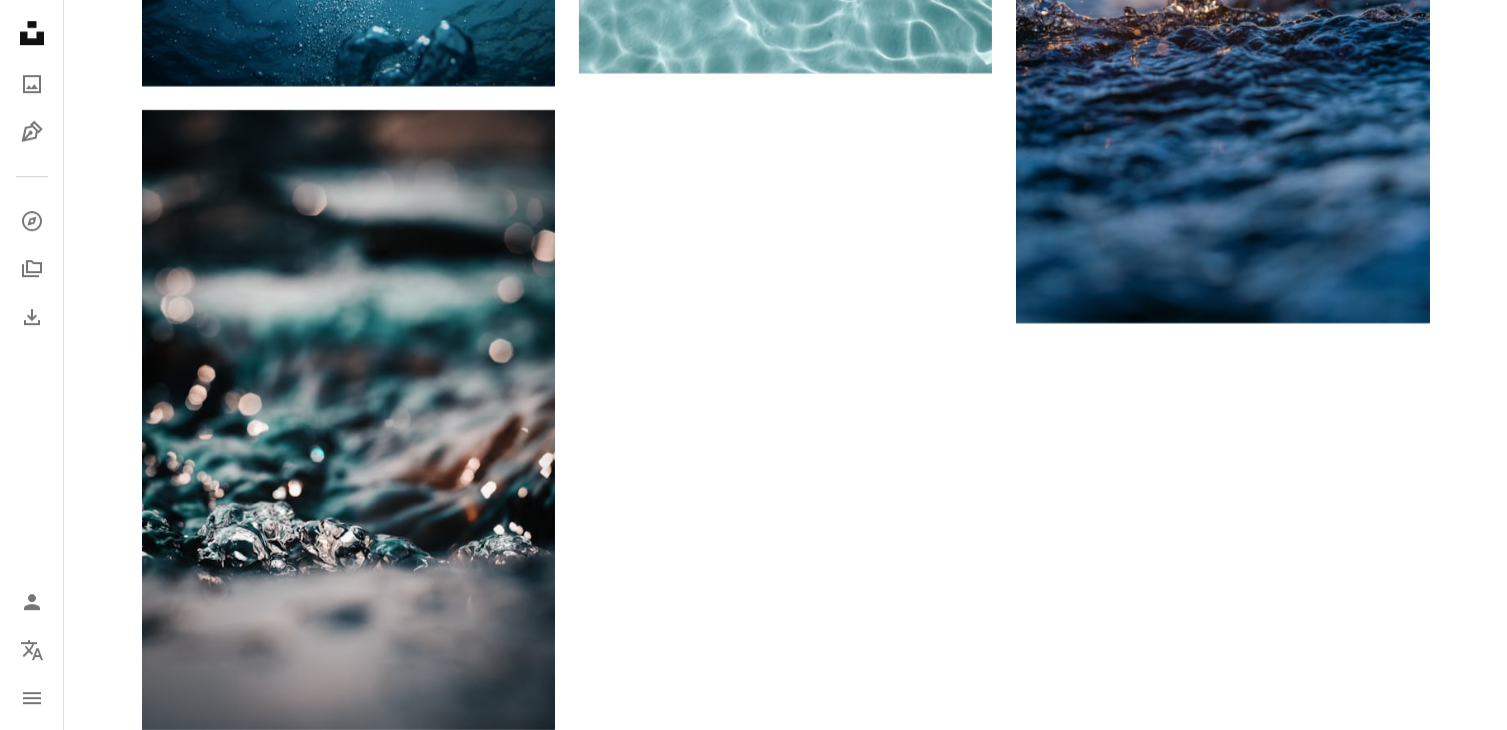 scroll, scrollTop: 0, scrollLeft: 0, axis: both 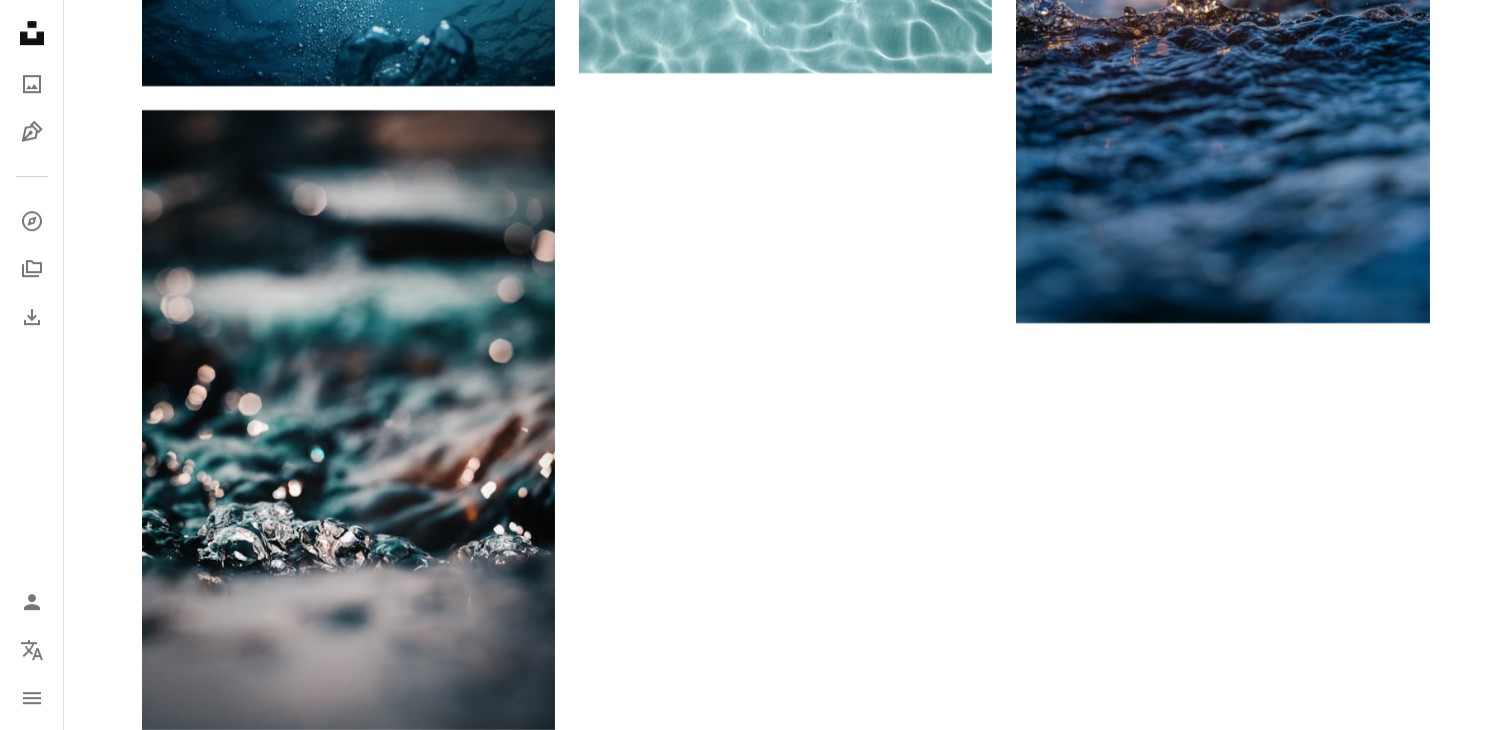 click on "*****" at bounding box center [588, -6201] 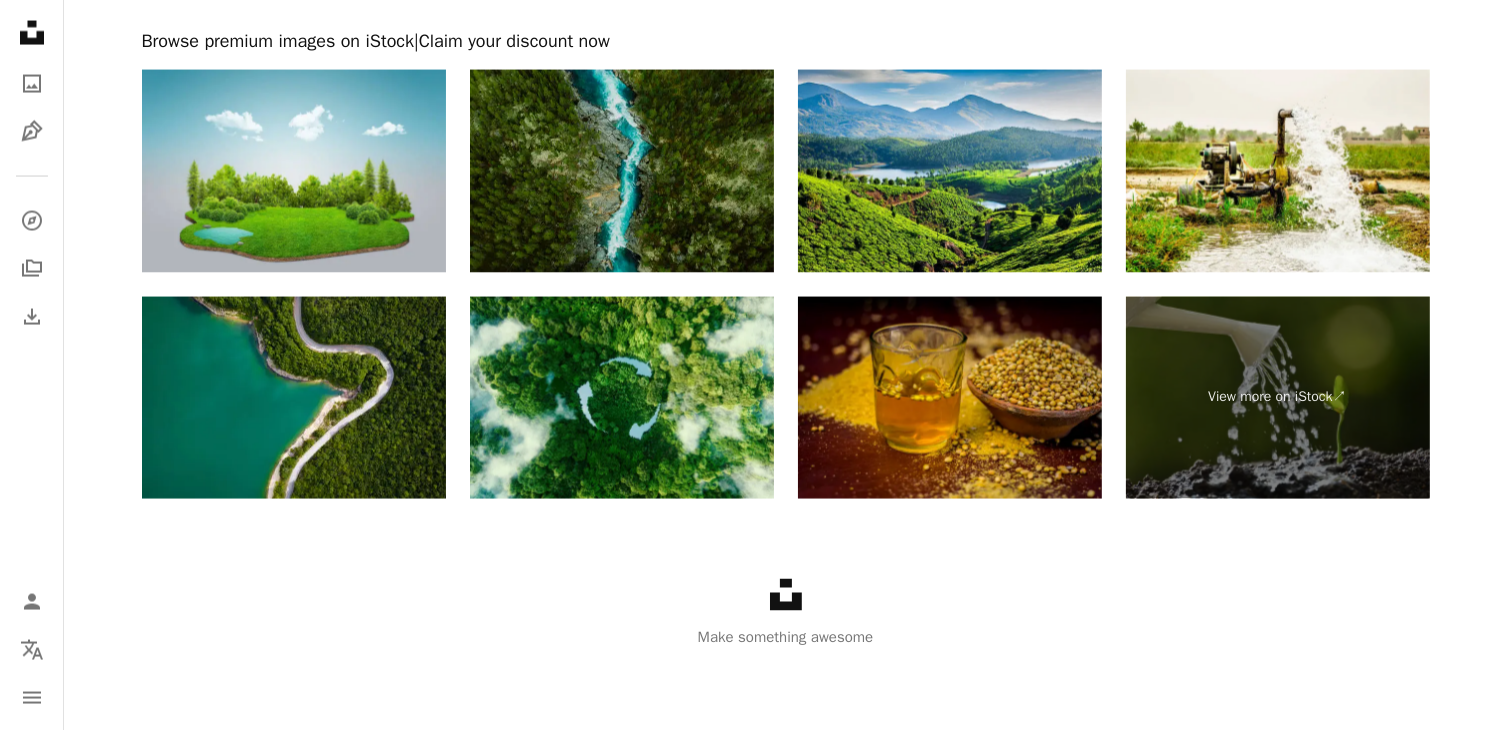 scroll, scrollTop: 3035, scrollLeft: 0, axis: vertical 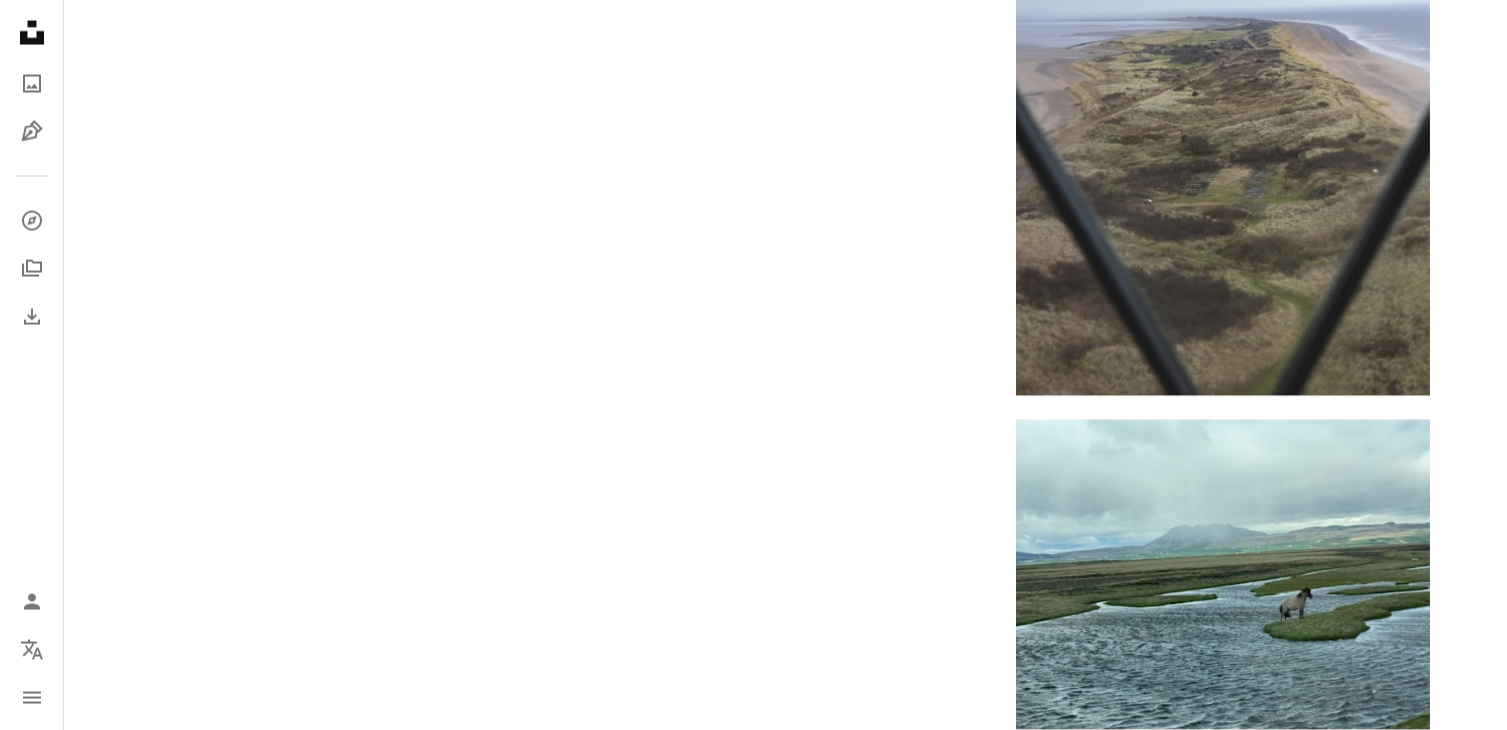 click 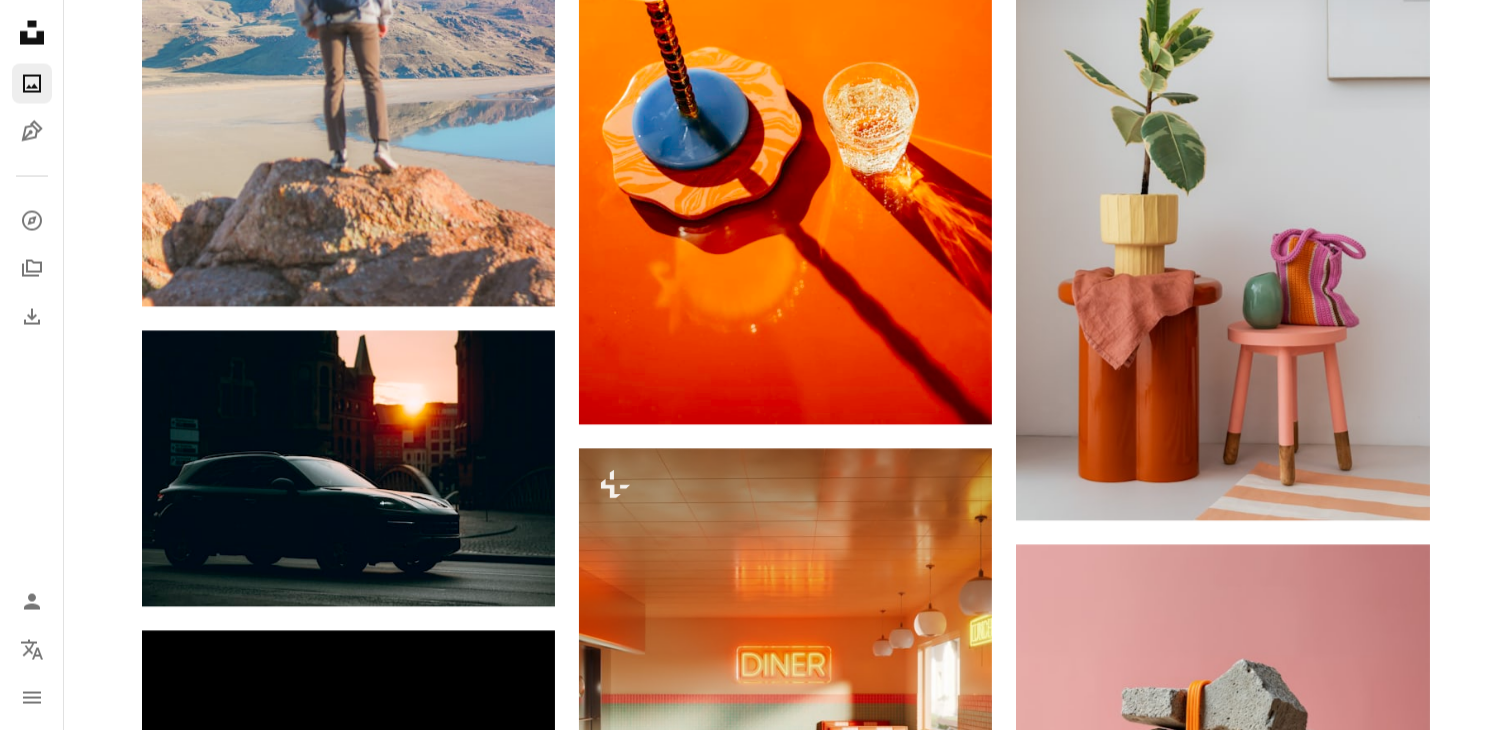 scroll, scrollTop: 0, scrollLeft: 0, axis: both 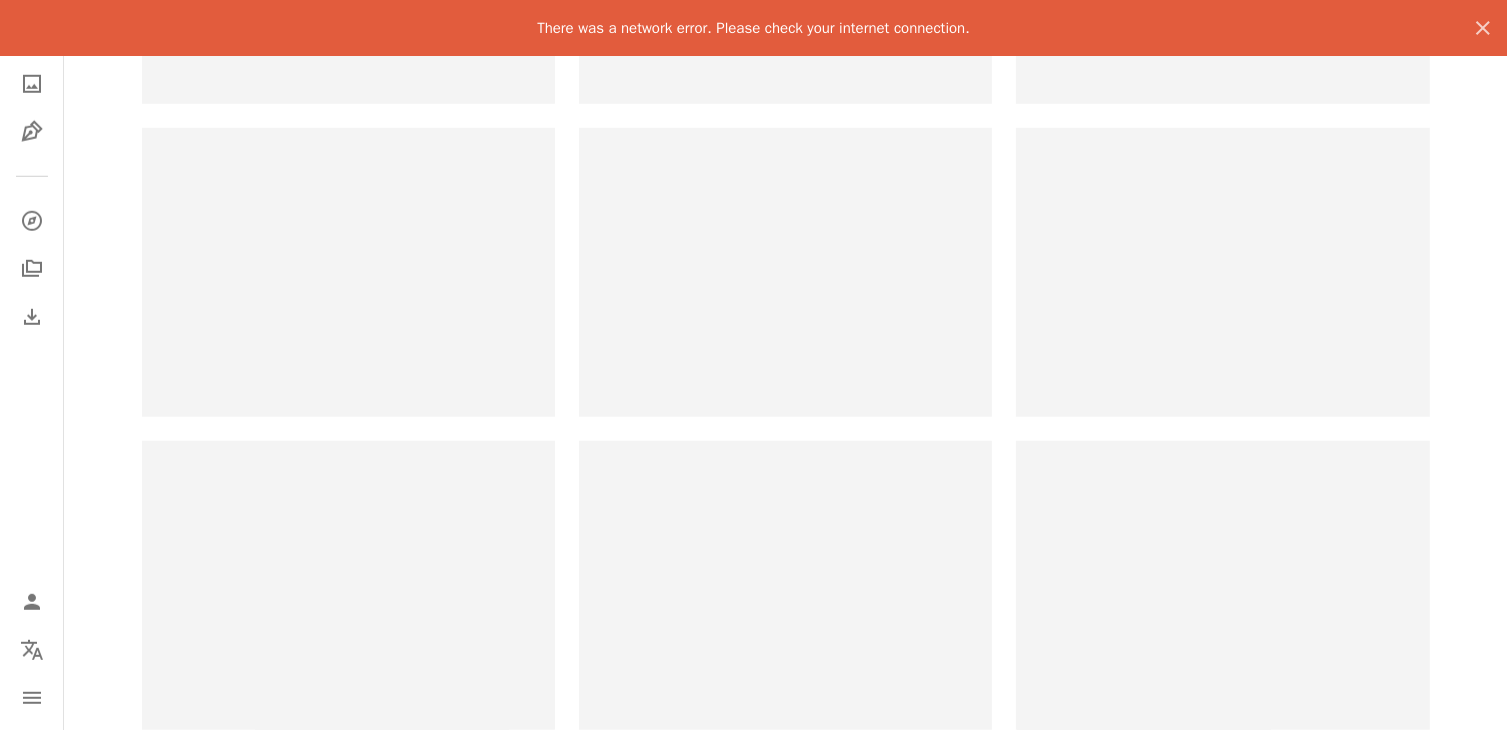 click on "There was a network error. Please check your internet connection. An X shape" at bounding box center [753, 28] 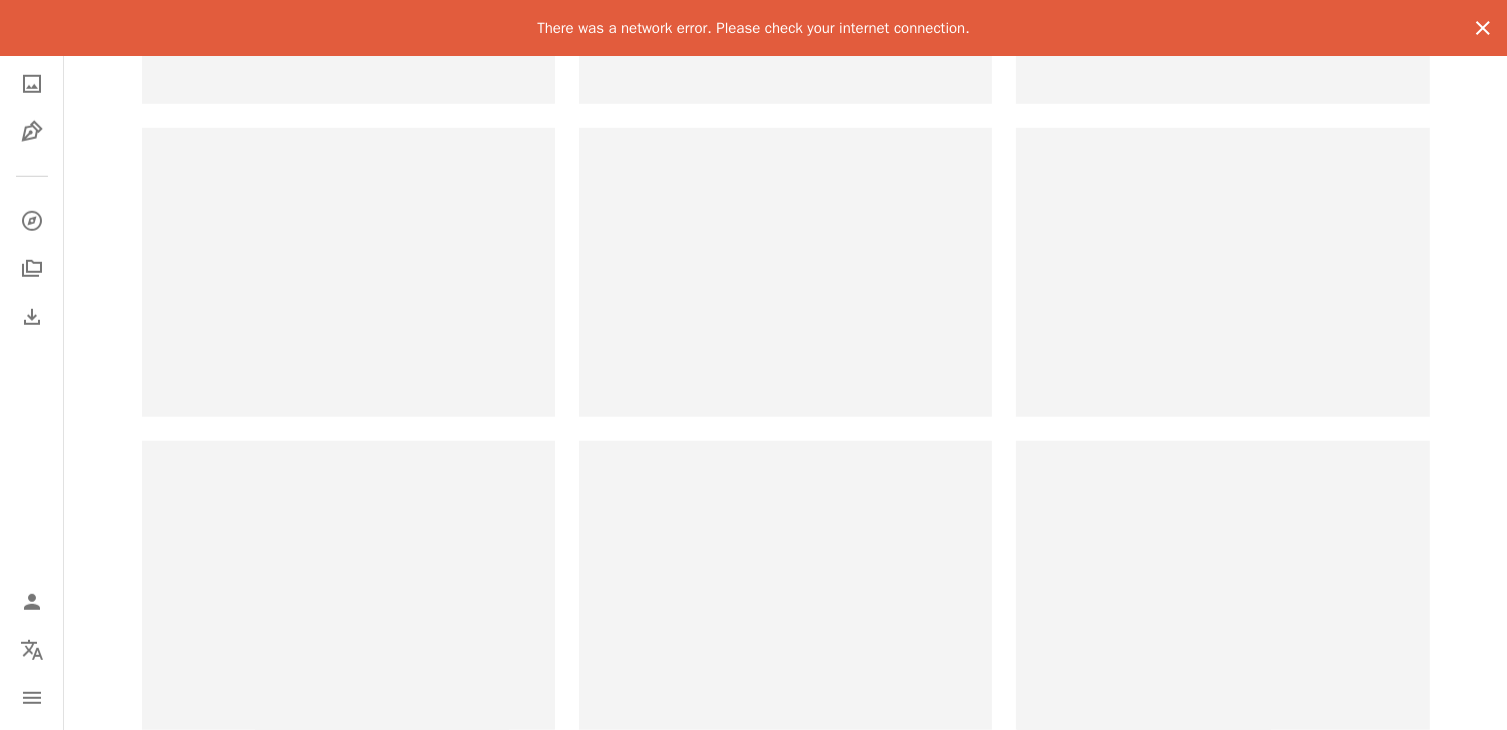 click 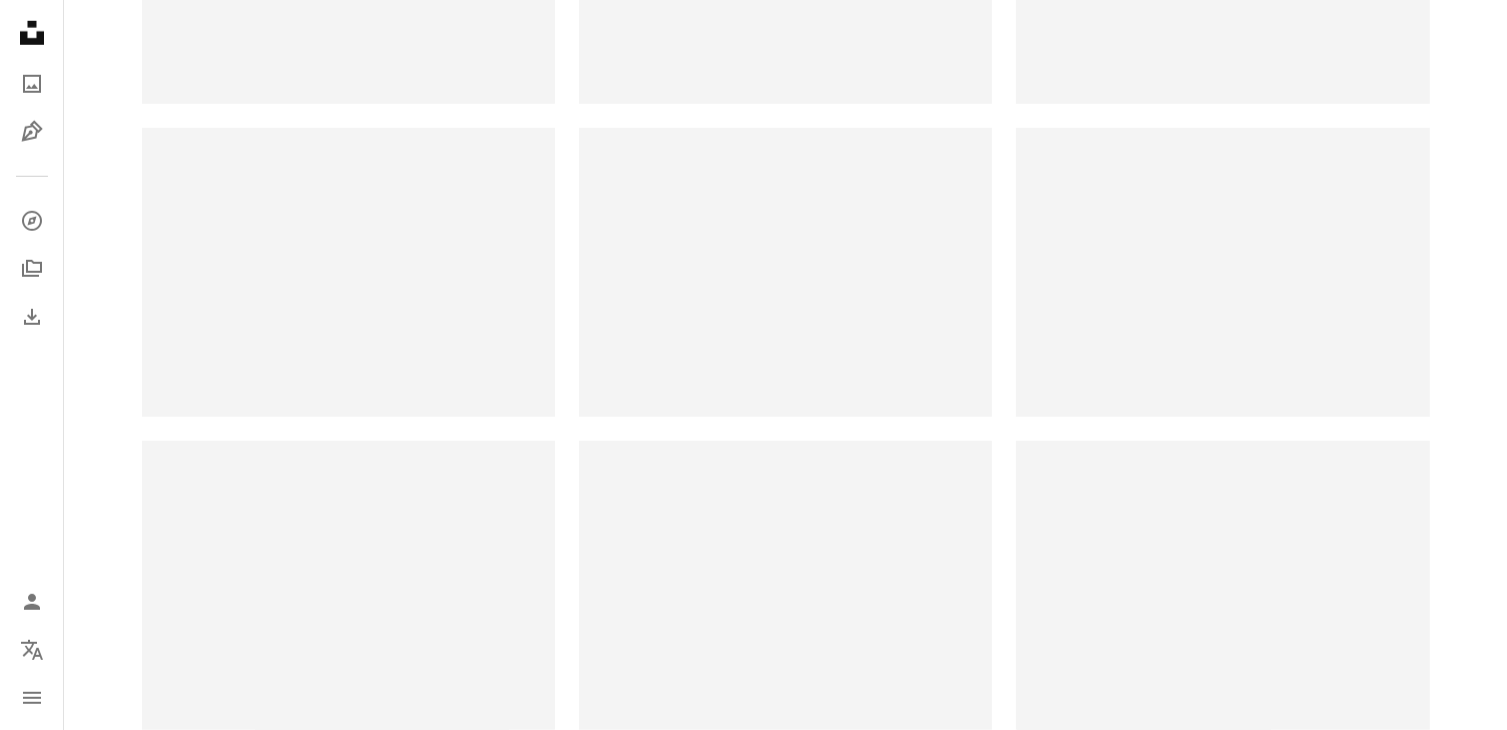 scroll, scrollTop: 0, scrollLeft: 0, axis: both 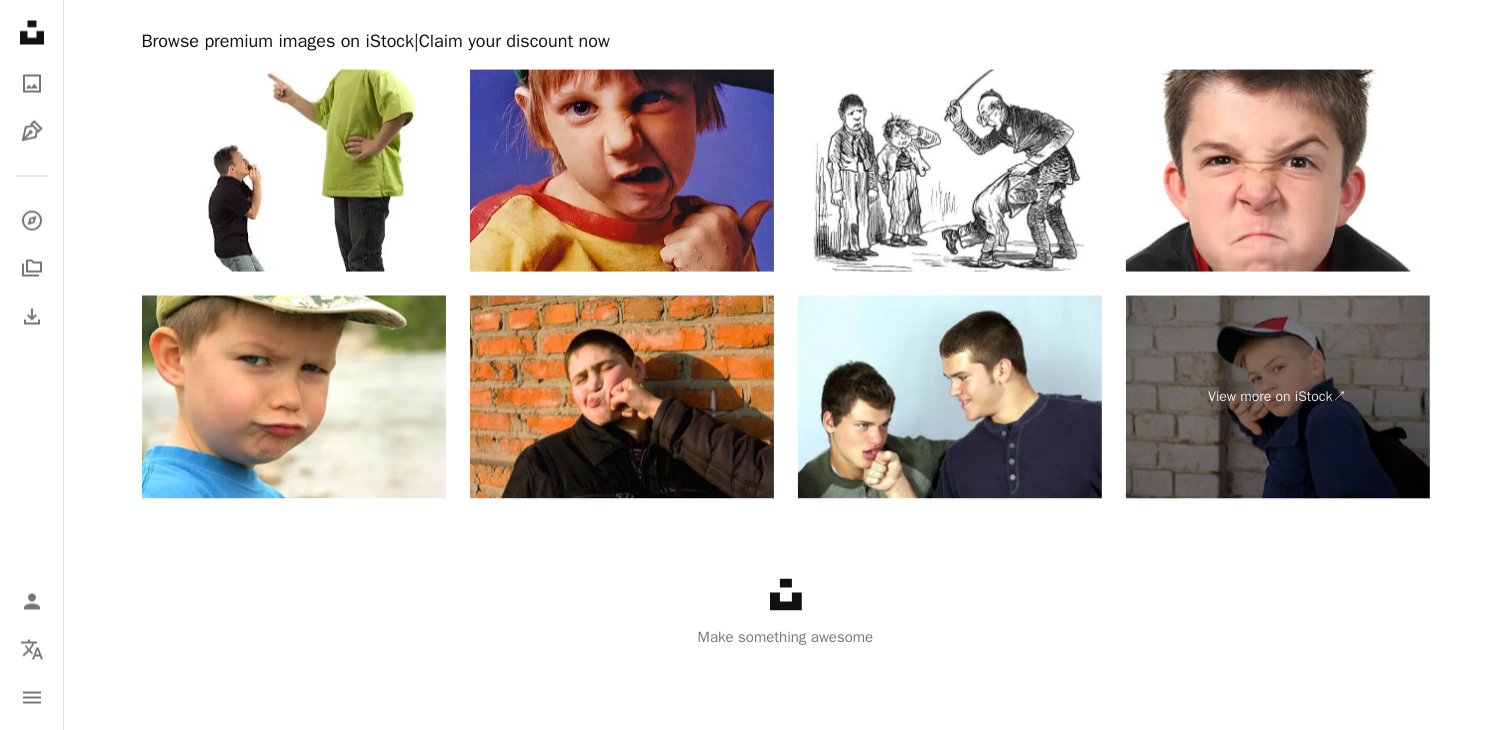 click on "**********" at bounding box center [588, -3607] 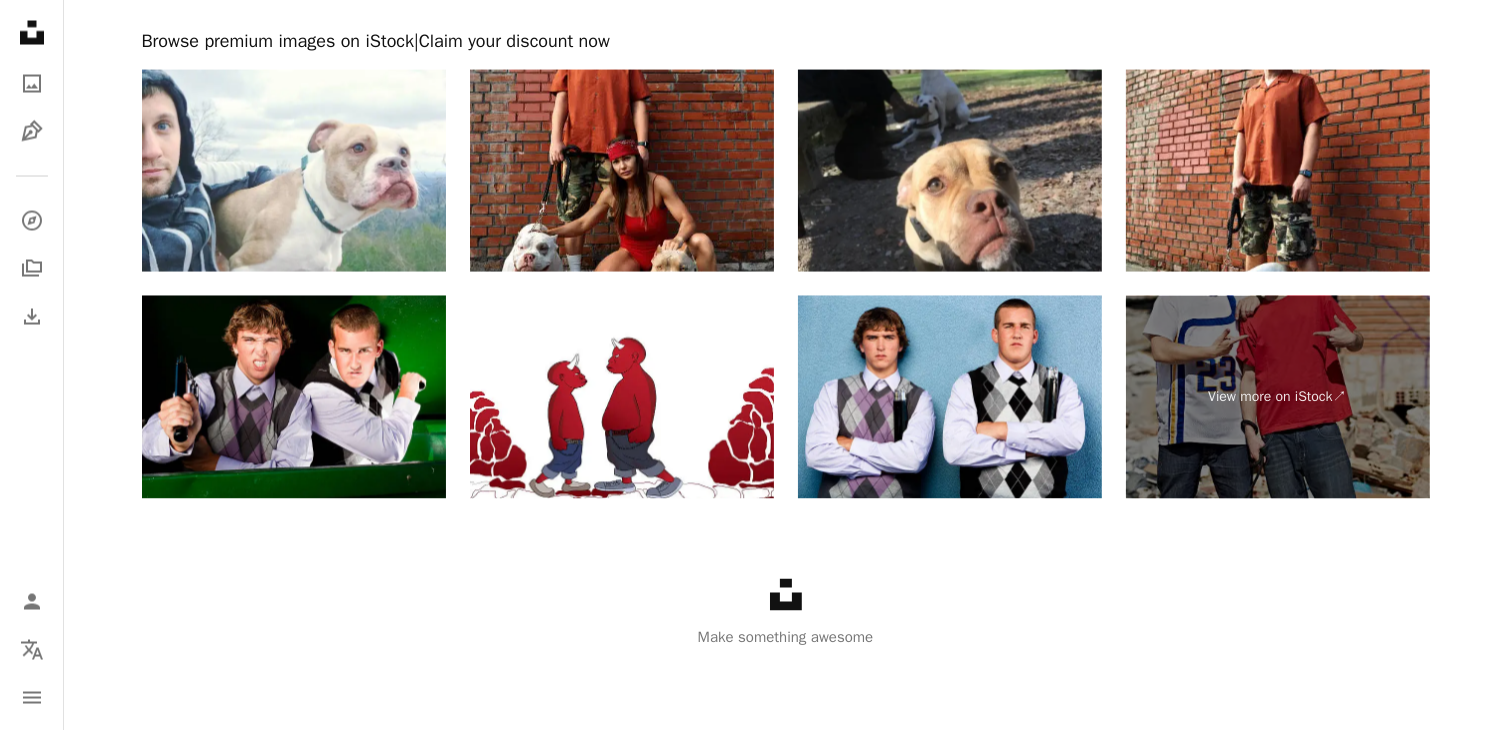 scroll, scrollTop: 0, scrollLeft: 0, axis: both 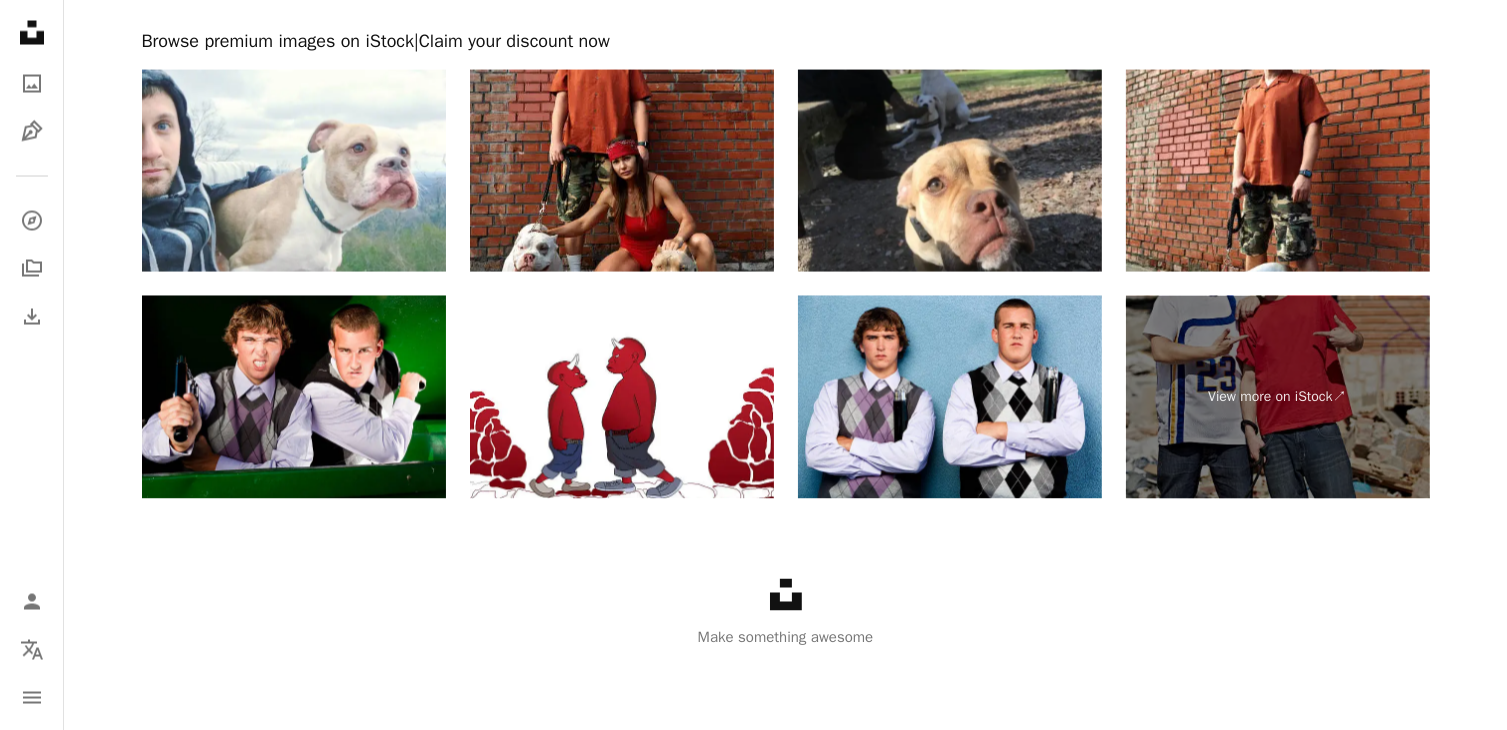 click on "**********" at bounding box center (588, -3618) 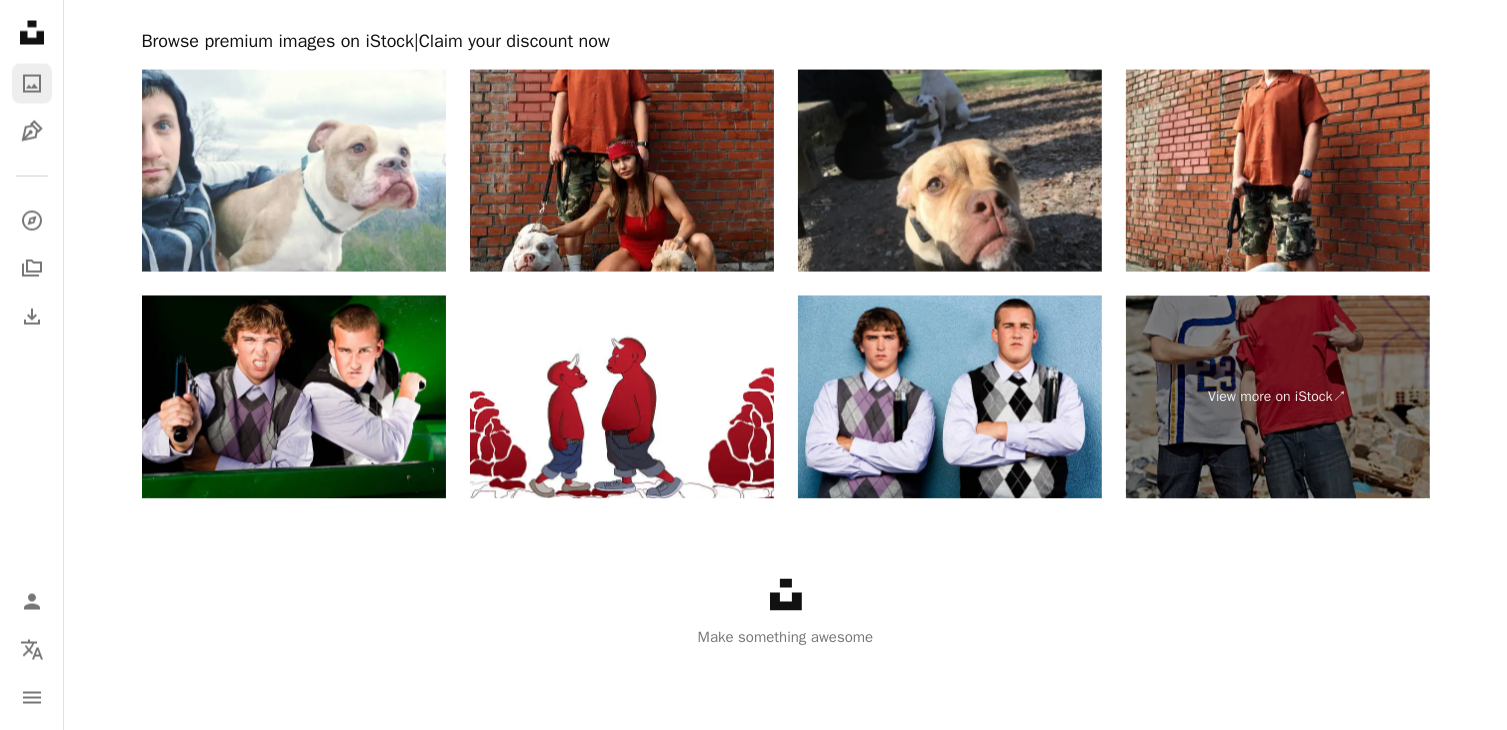 click on "A photo" 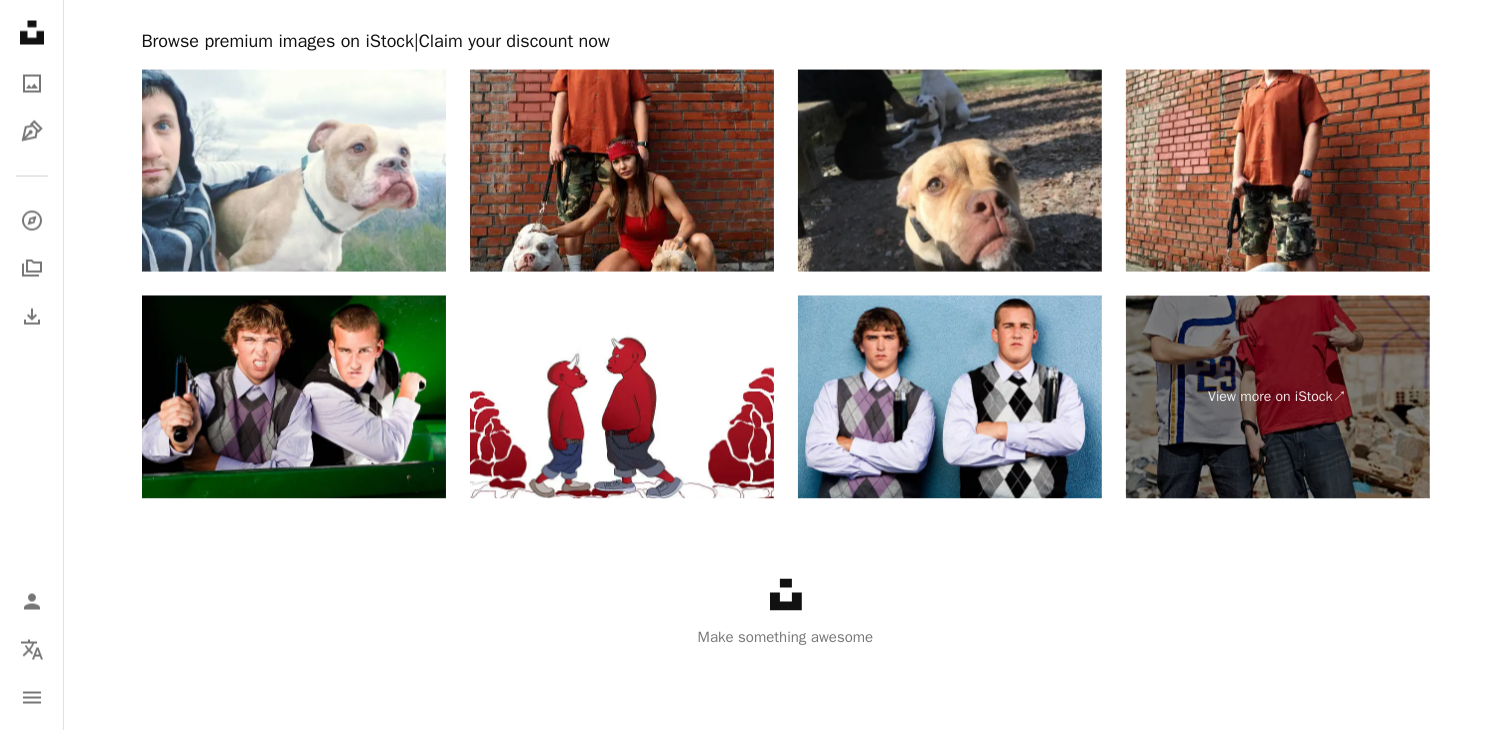 click on "Unsplash logo Unsplash Home" 